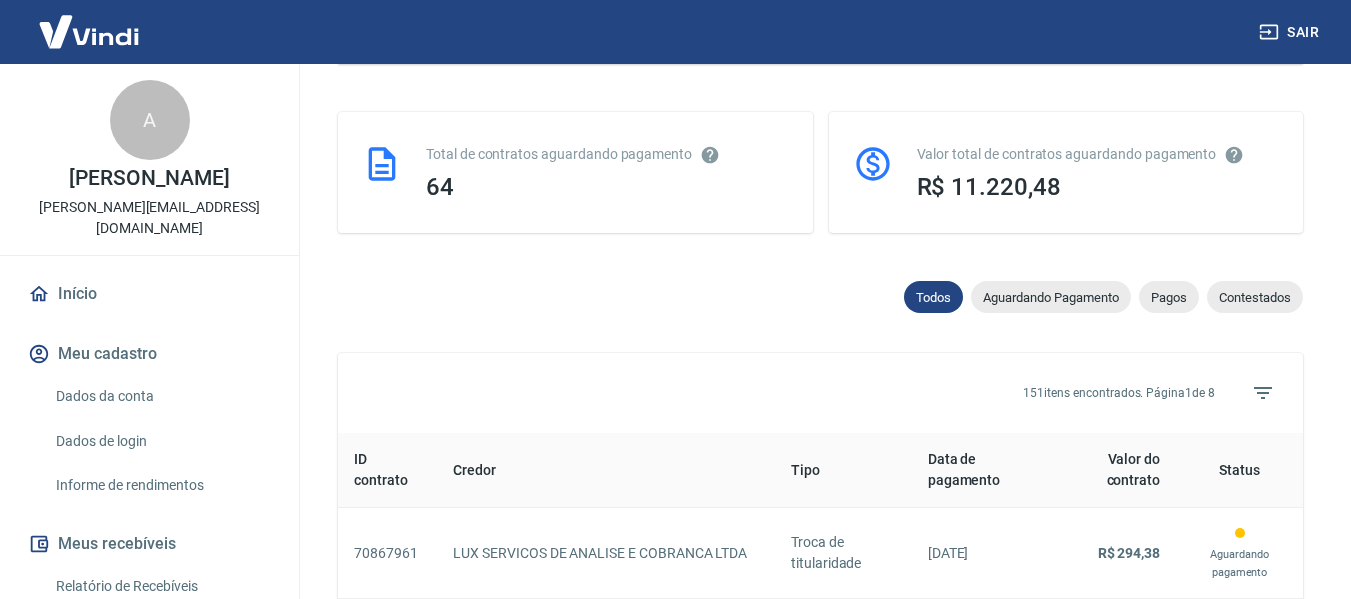 scroll, scrollTop: 460, scrollLeft: 0, axis: vertical 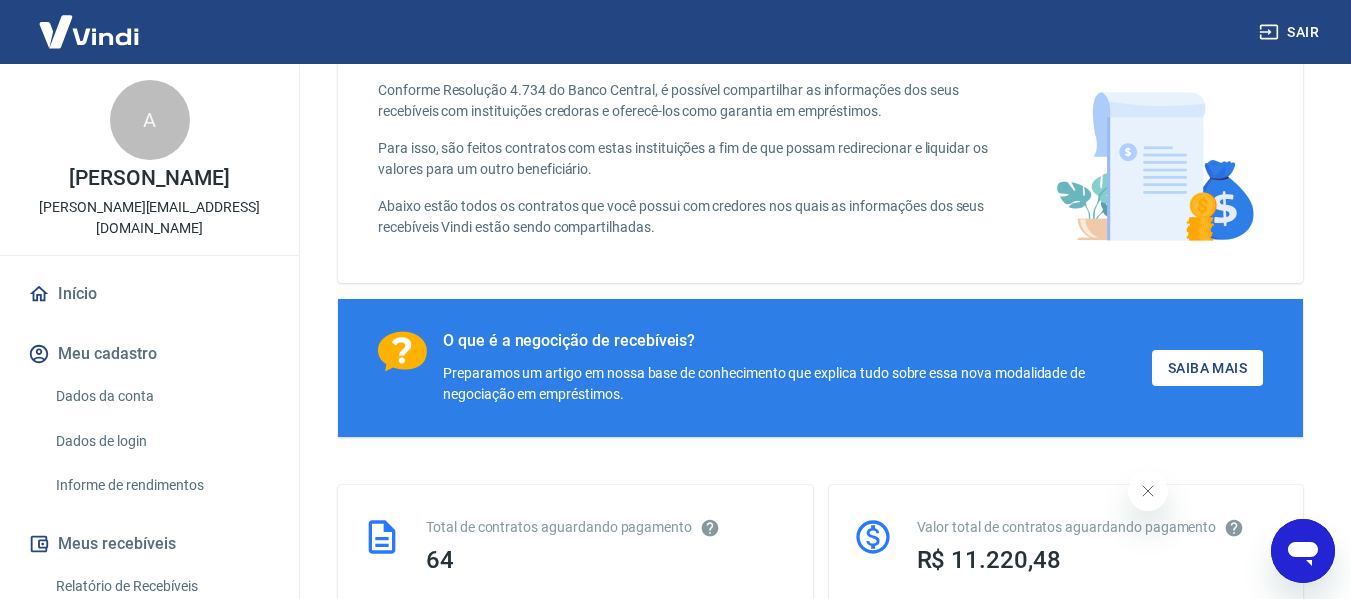 click 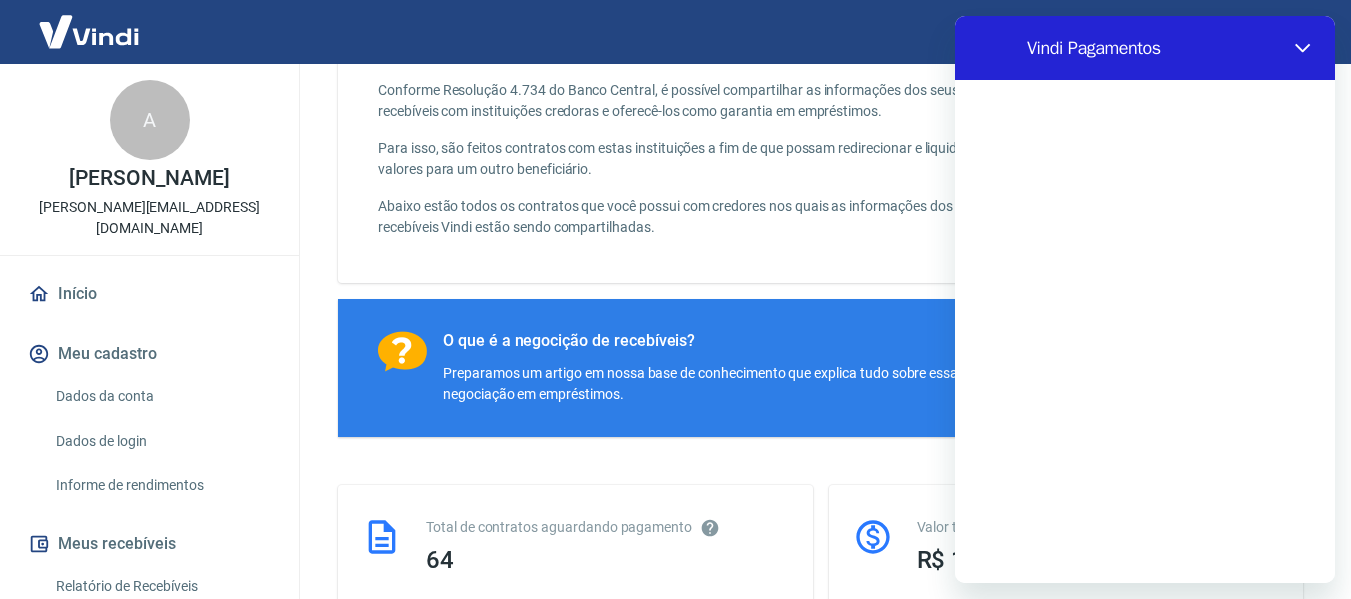 scroll, scrollTop: 0, scrollLeft: 0, axis: both 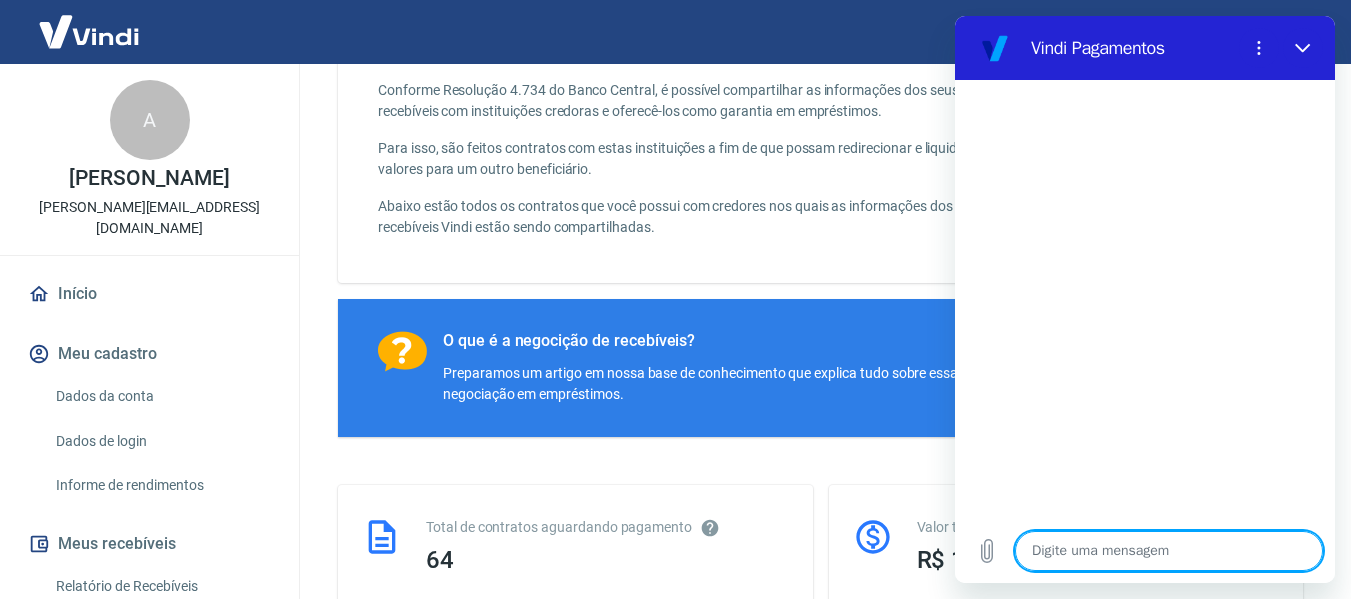 type on "b" 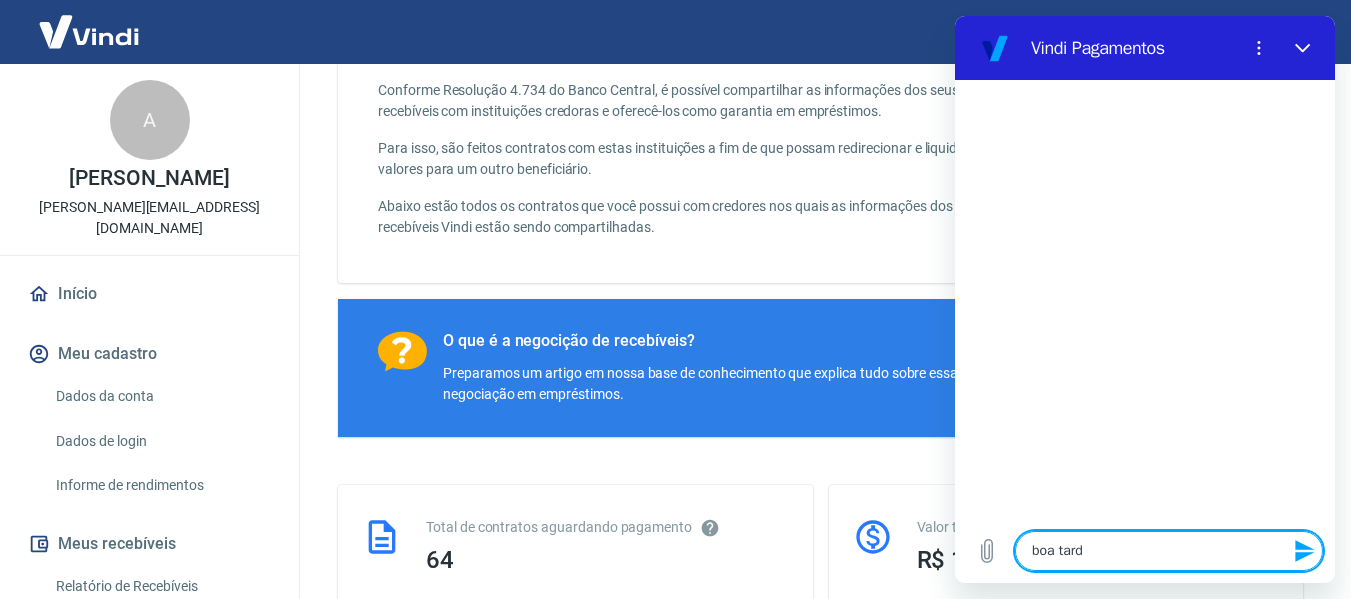 type on "boa tarde" 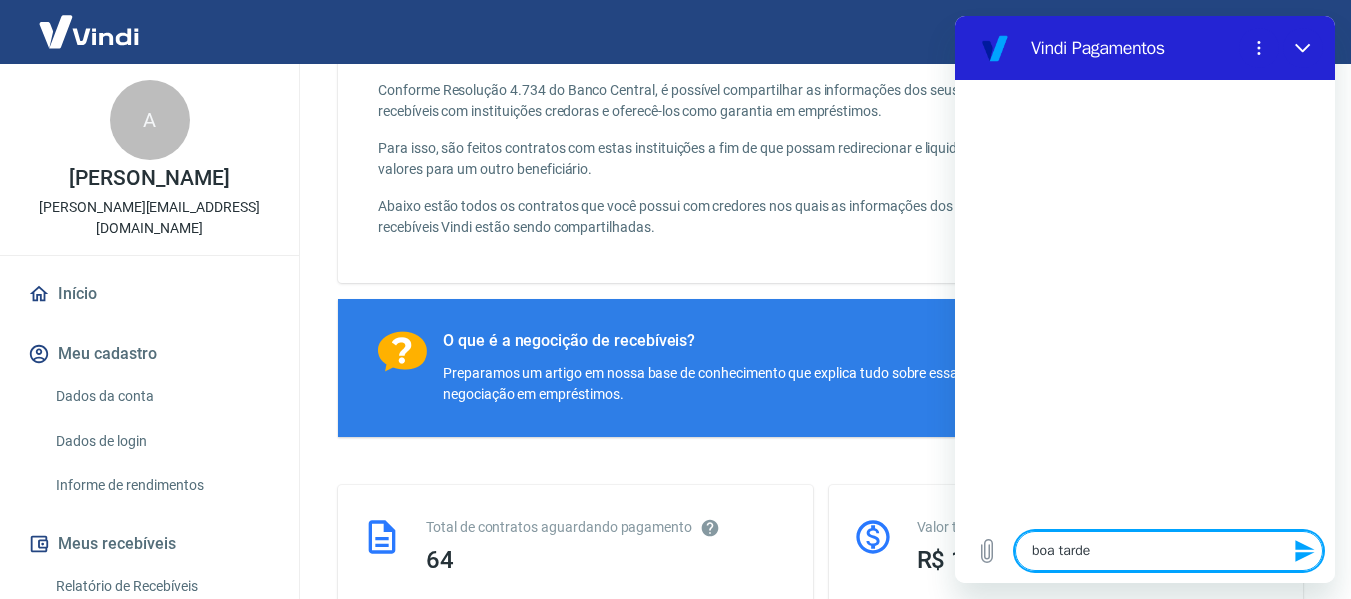 type on "x" 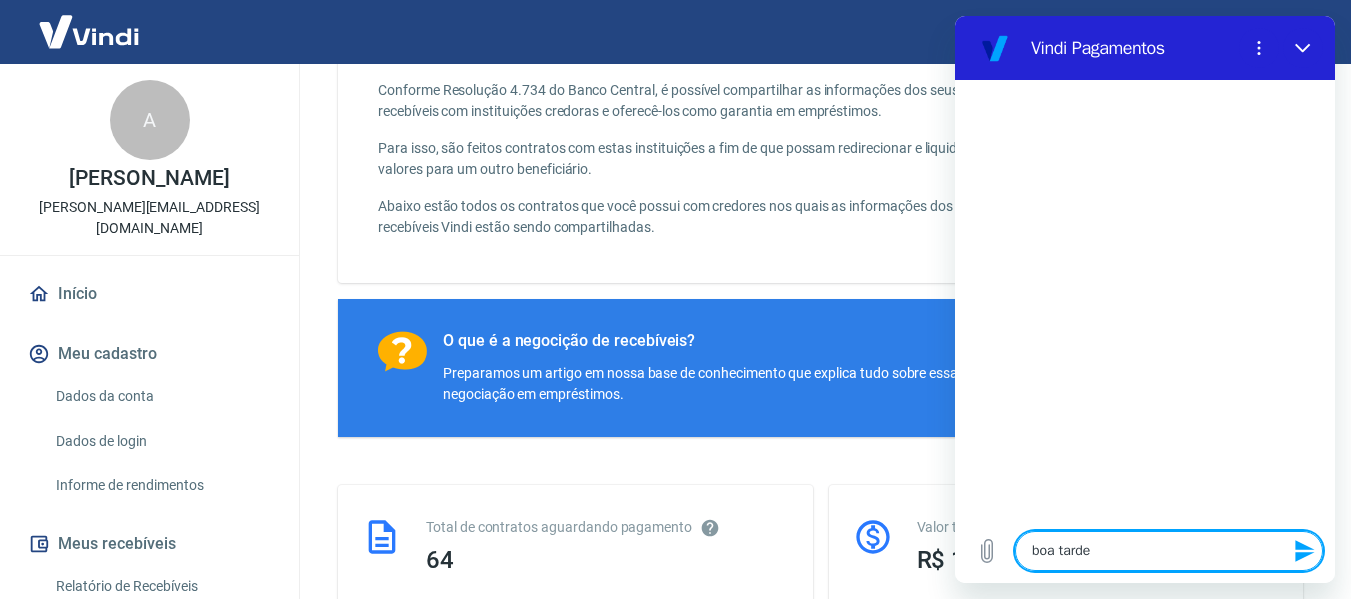 type 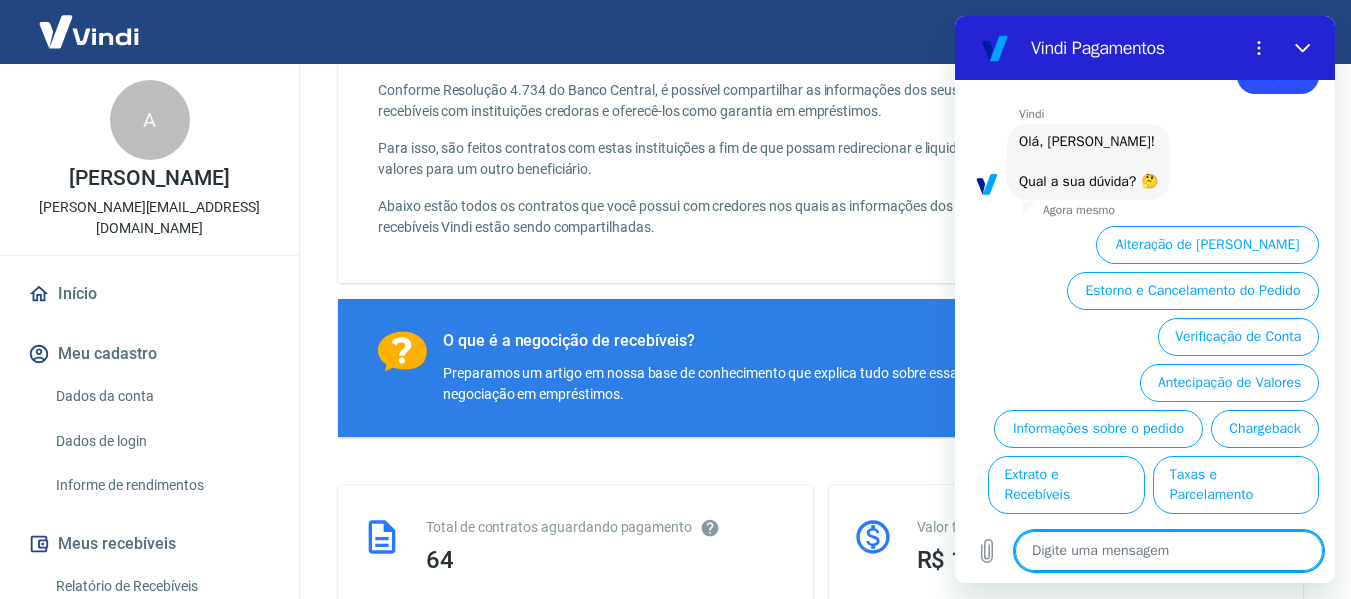 scroll, scrollTop: 88, scrollLeft: 0, axis: vertical 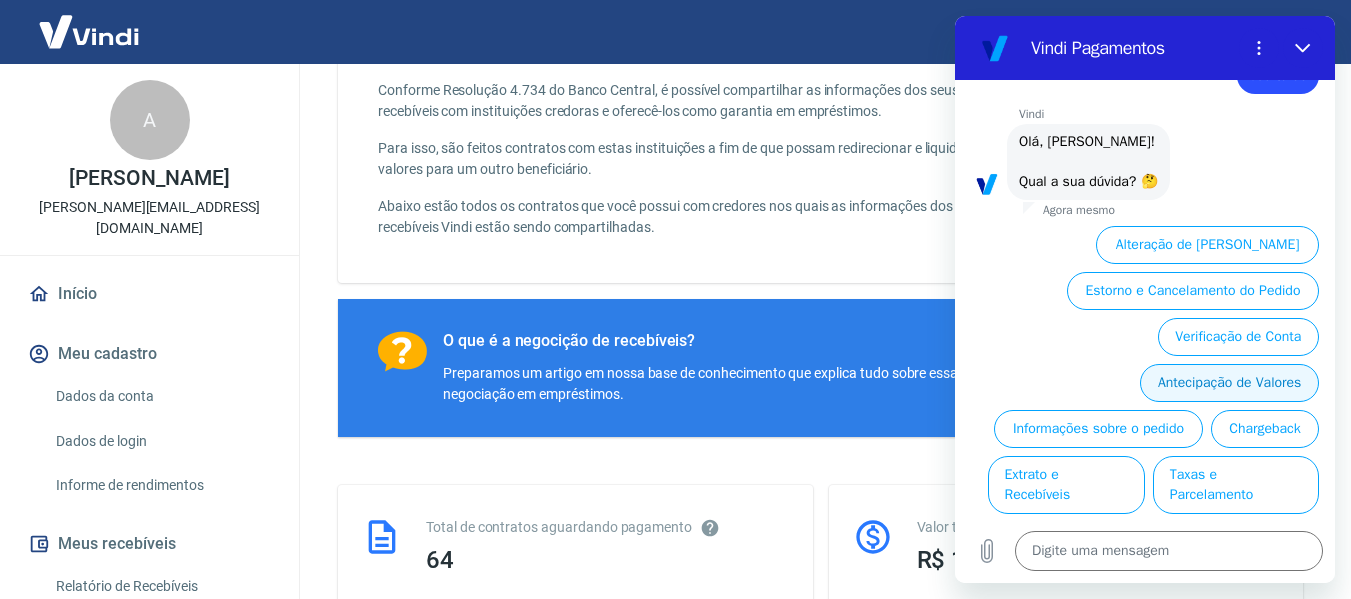 click on "Antecipação de Valores" at bounding box center [1229, 383] 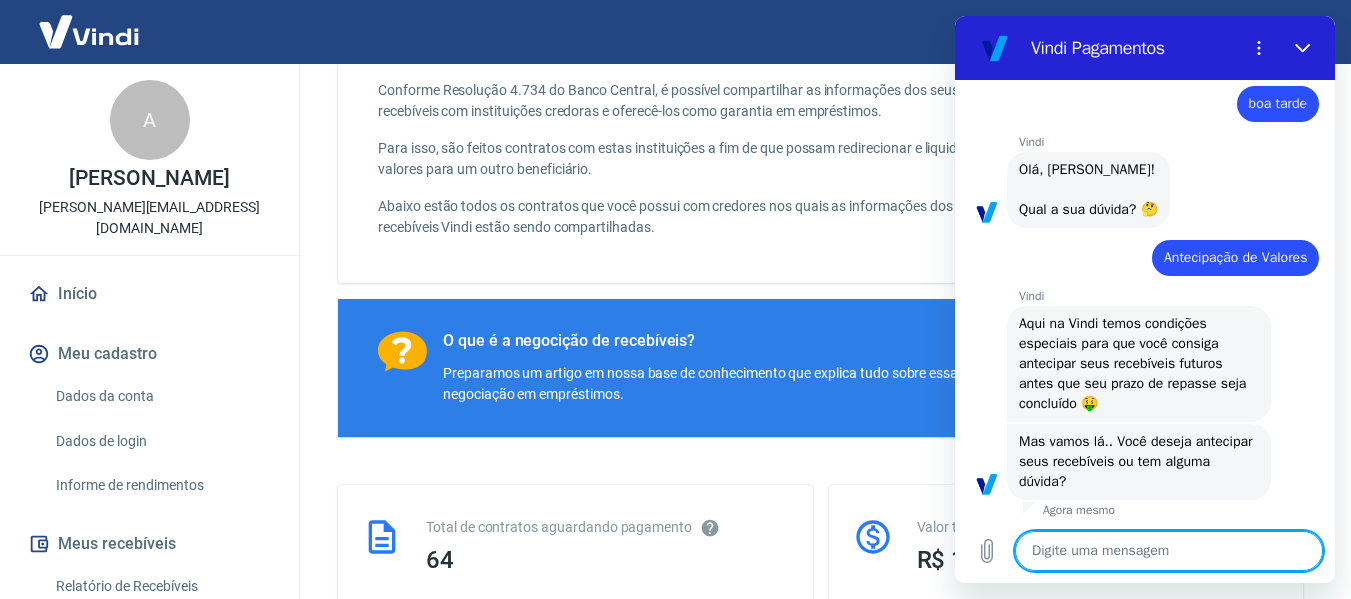 scroll, scrollTop: 130, scrollLeft: 0, axis: vertical 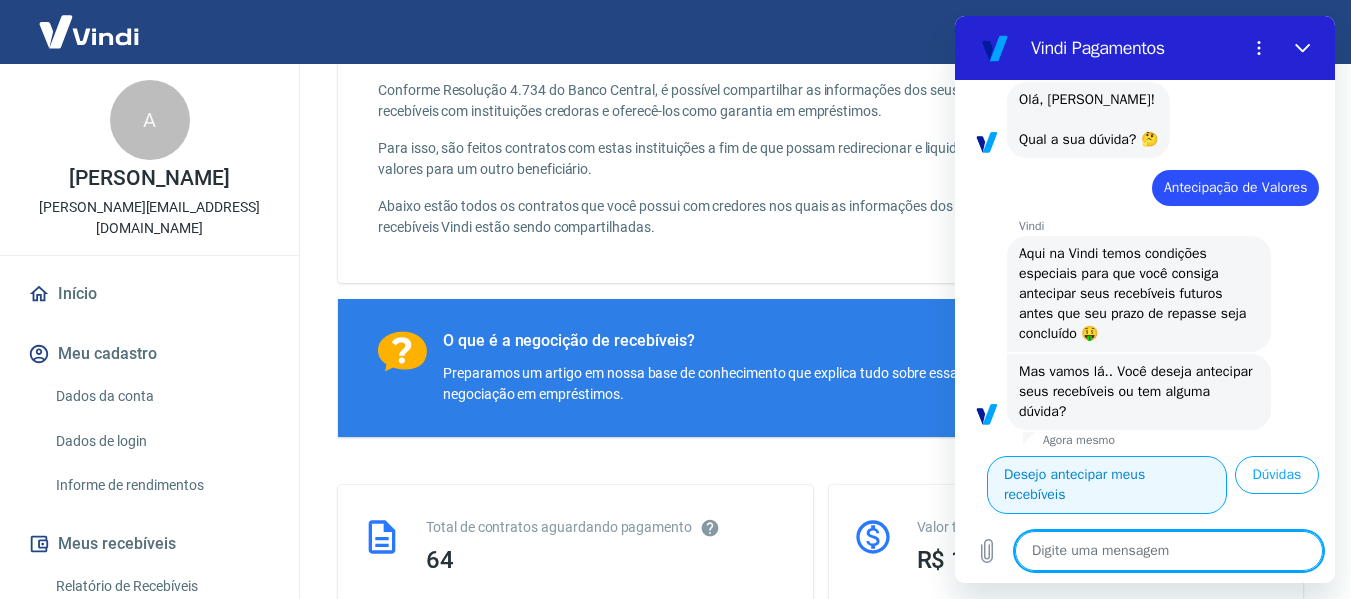 click on "Desejo antecipar meus recebíveis" at bounding box center [1107, 485] 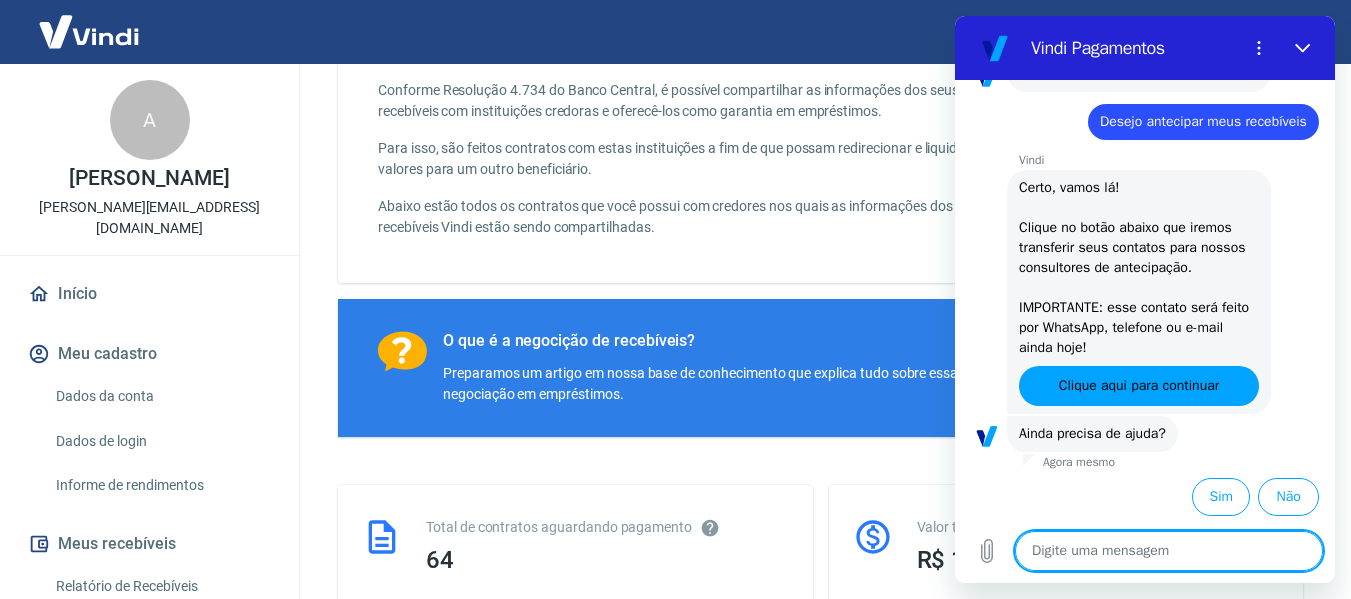 scroll, scrollTop: 444, scrollLeft: 0, axis: vertical 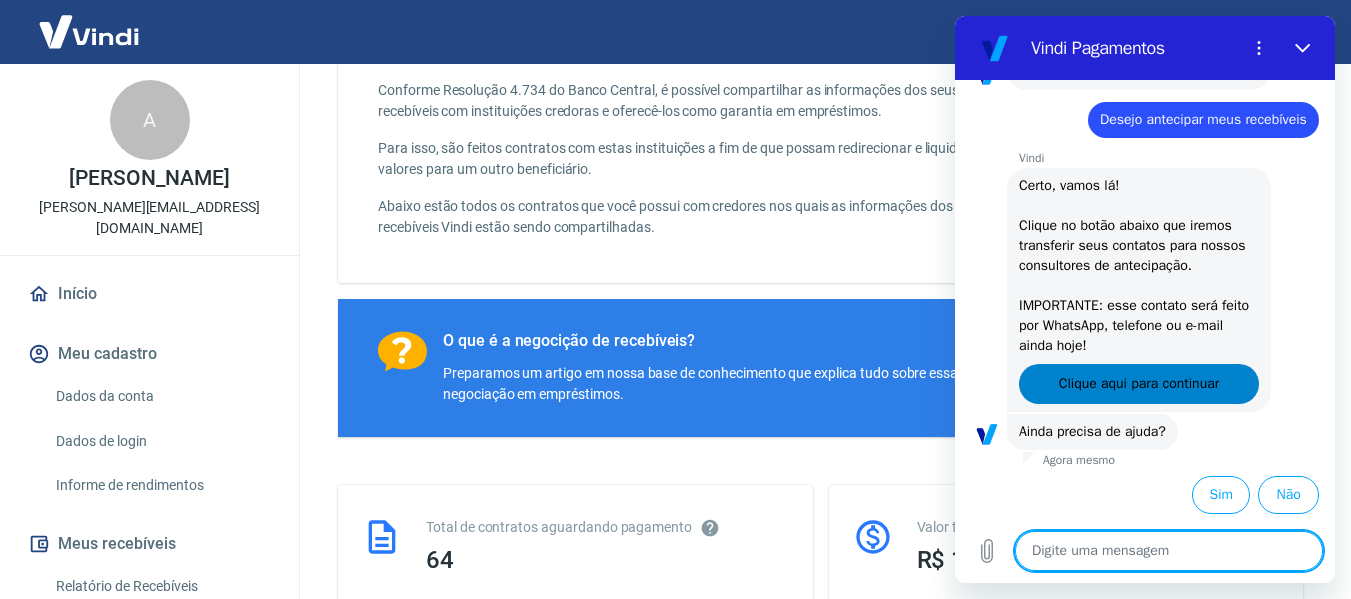 click on "Clique aqui para continuar" at bounding box center (1139, 384) 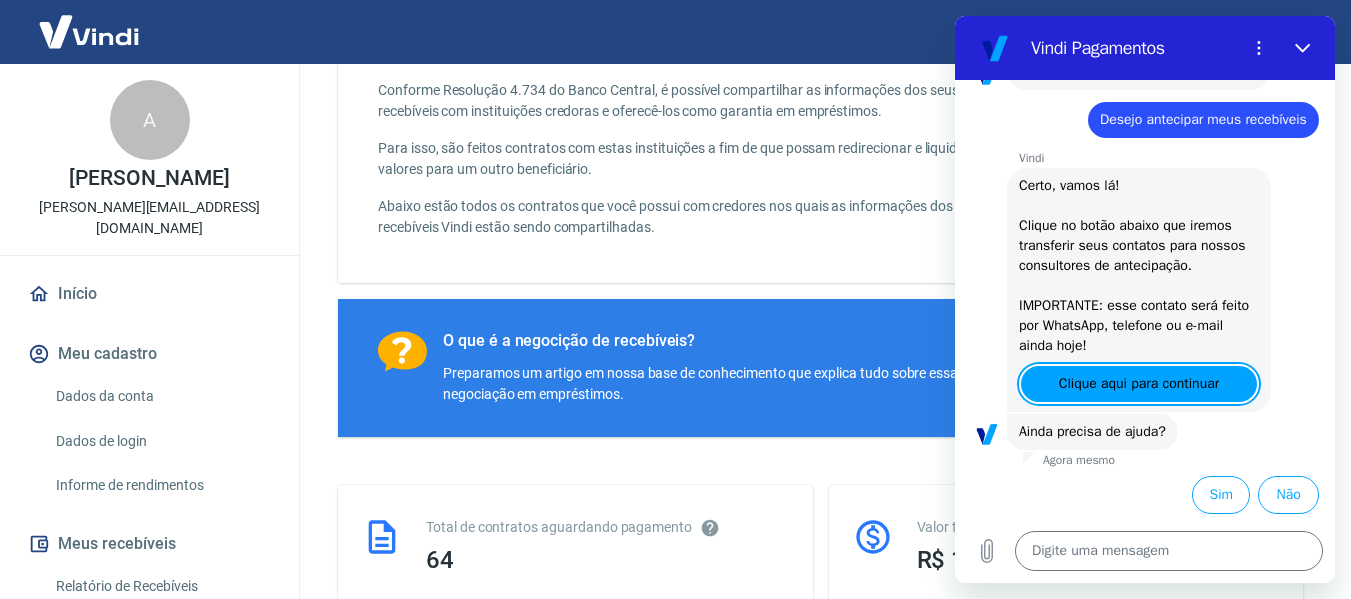 click on "Sim" at bounding box center [1221, 495] 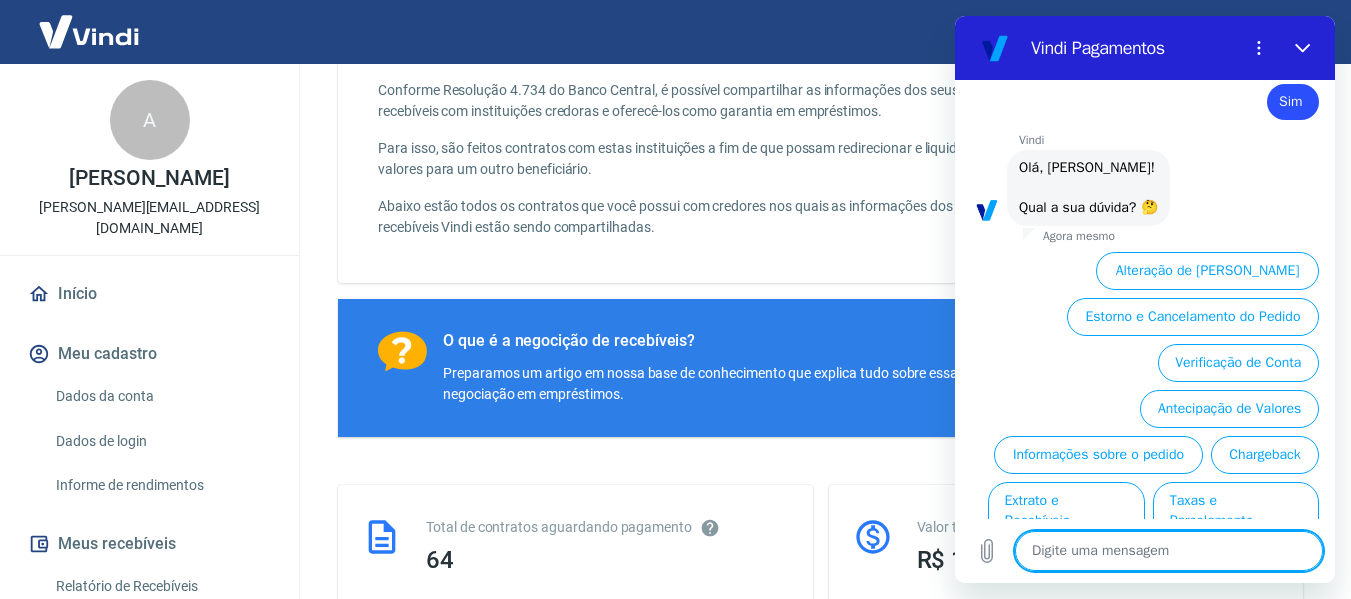 scroll, scrollTop: 874, scrollLeft: 0, axis: vertical 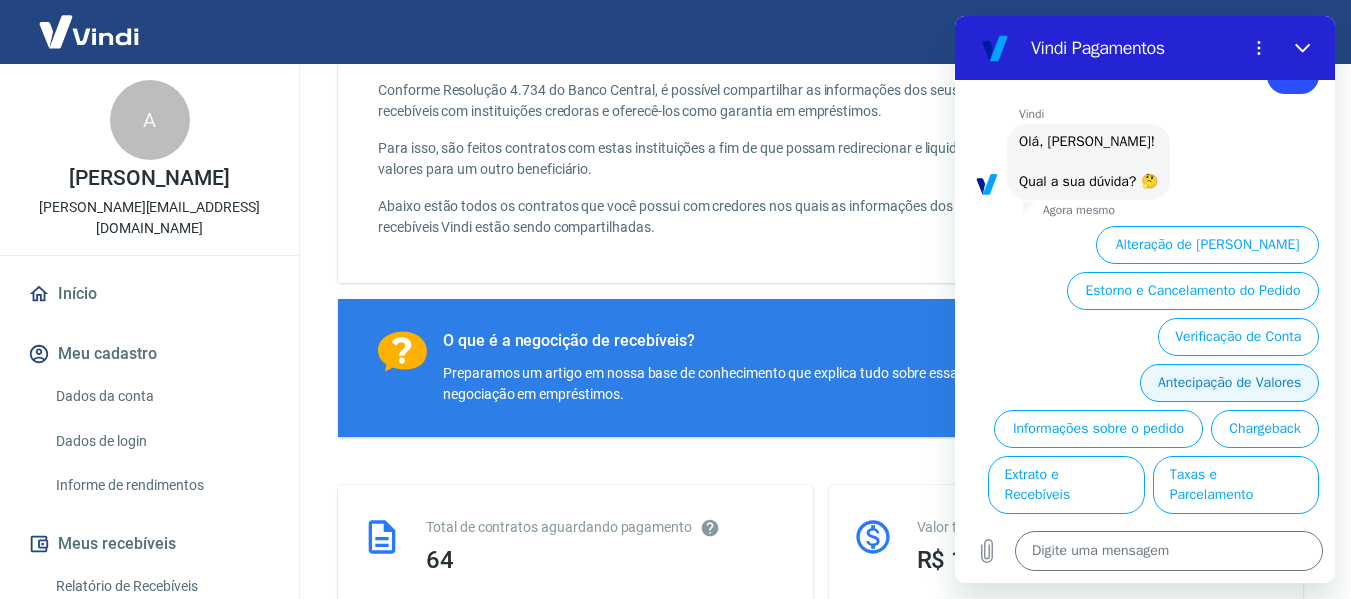 click on "Antecipação de Valores" at bounding box center [1229, 383] 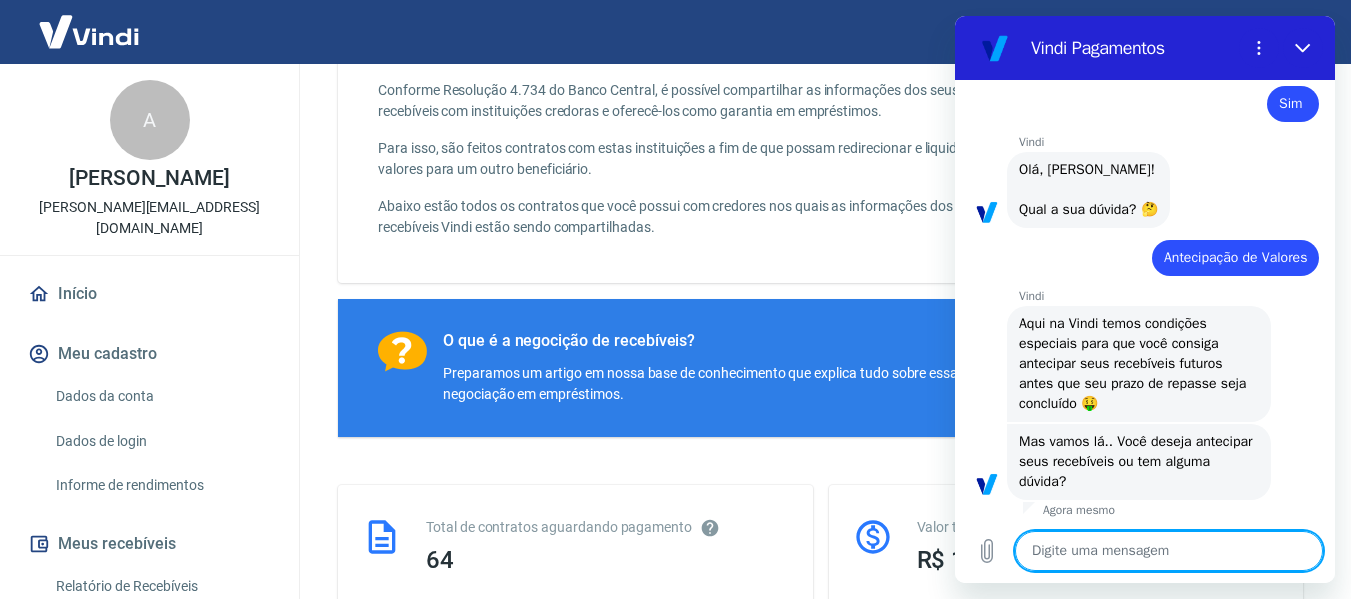 scroll, scrollTop: 916, scrollLeft: 0, axis: vertical 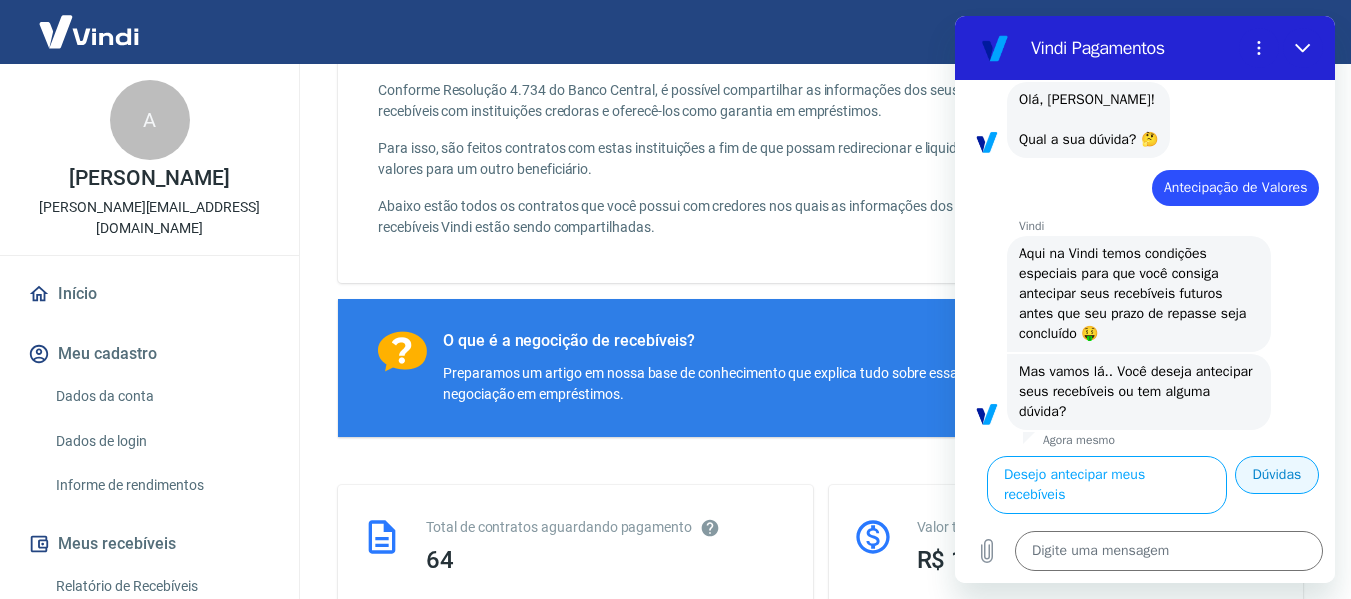 click on "Dúvidas" at bounding box center [1277, 475] 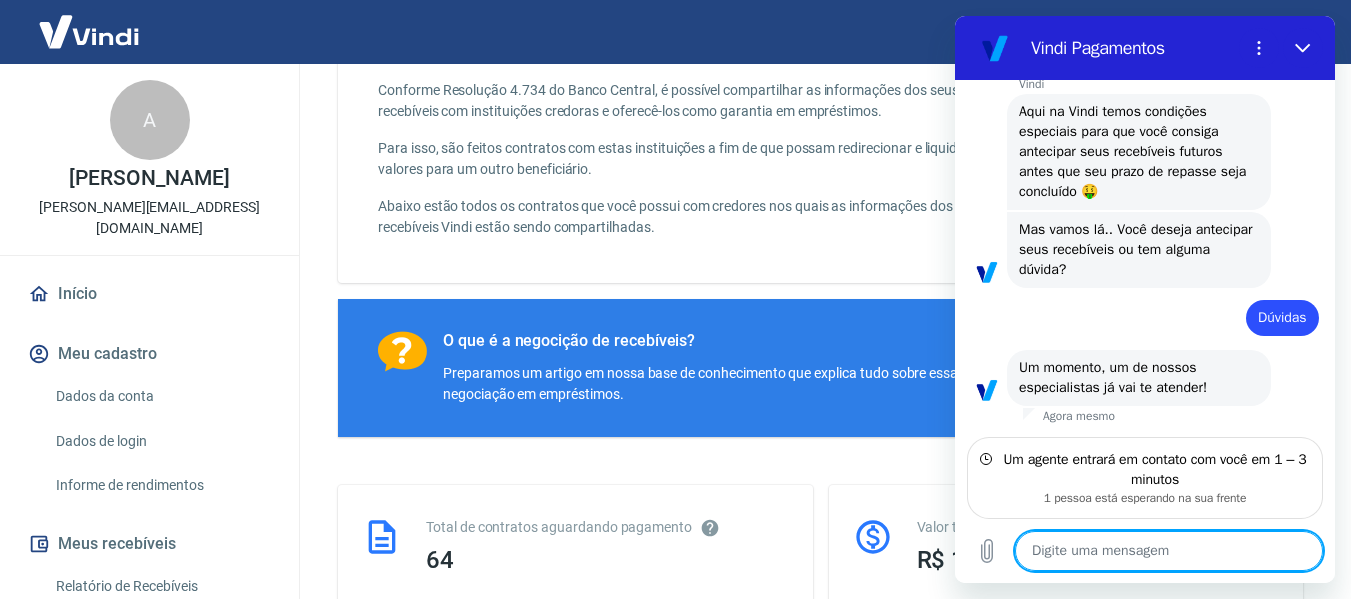 scroll, scrollTop: 1012, scrollLeft: 0, axis: vertical 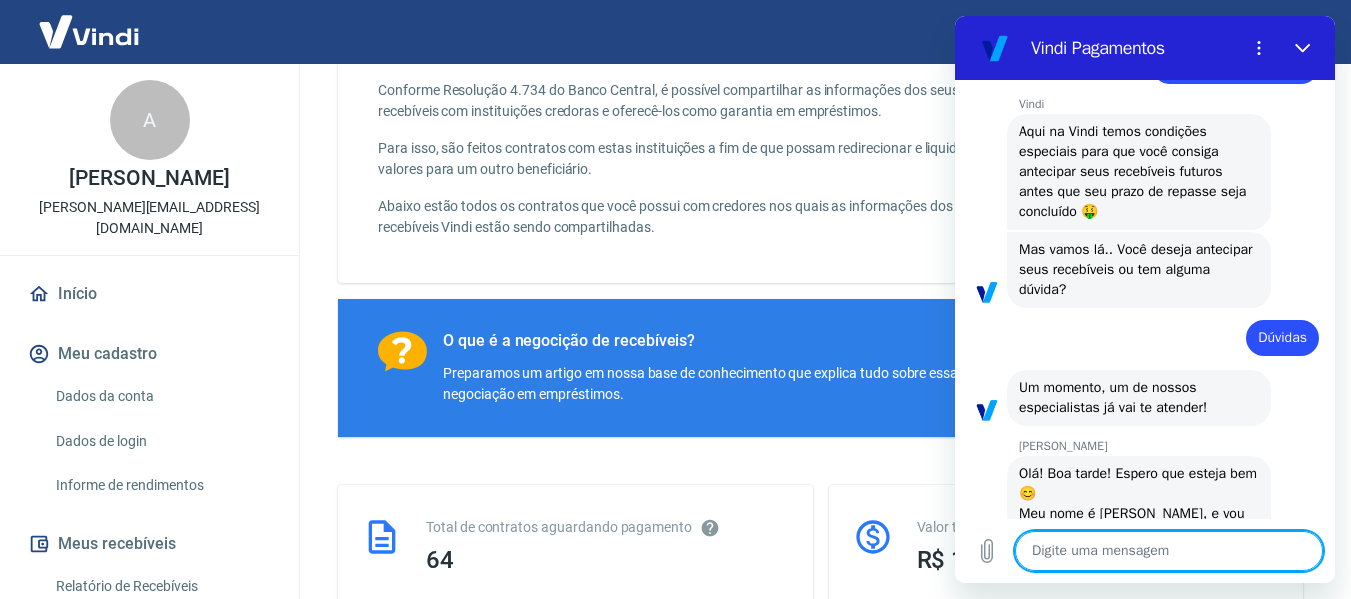 type on "x" 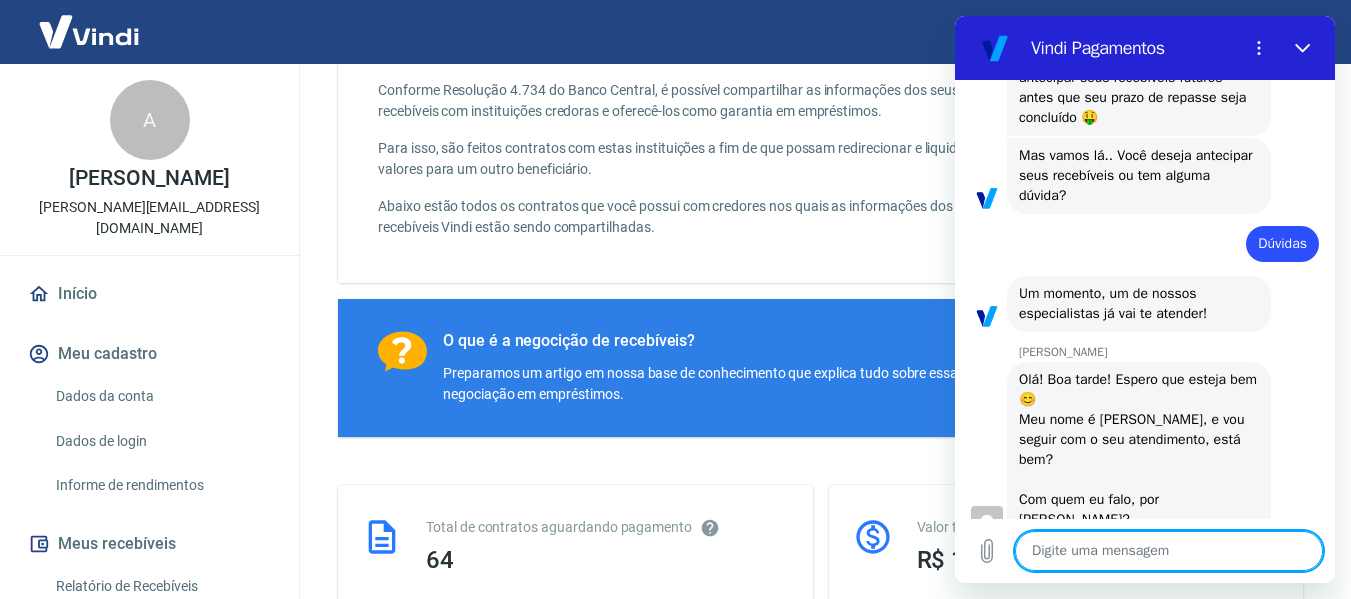 scroll, scrollTop: 1108, scrollLeft: 0, axis: vertical 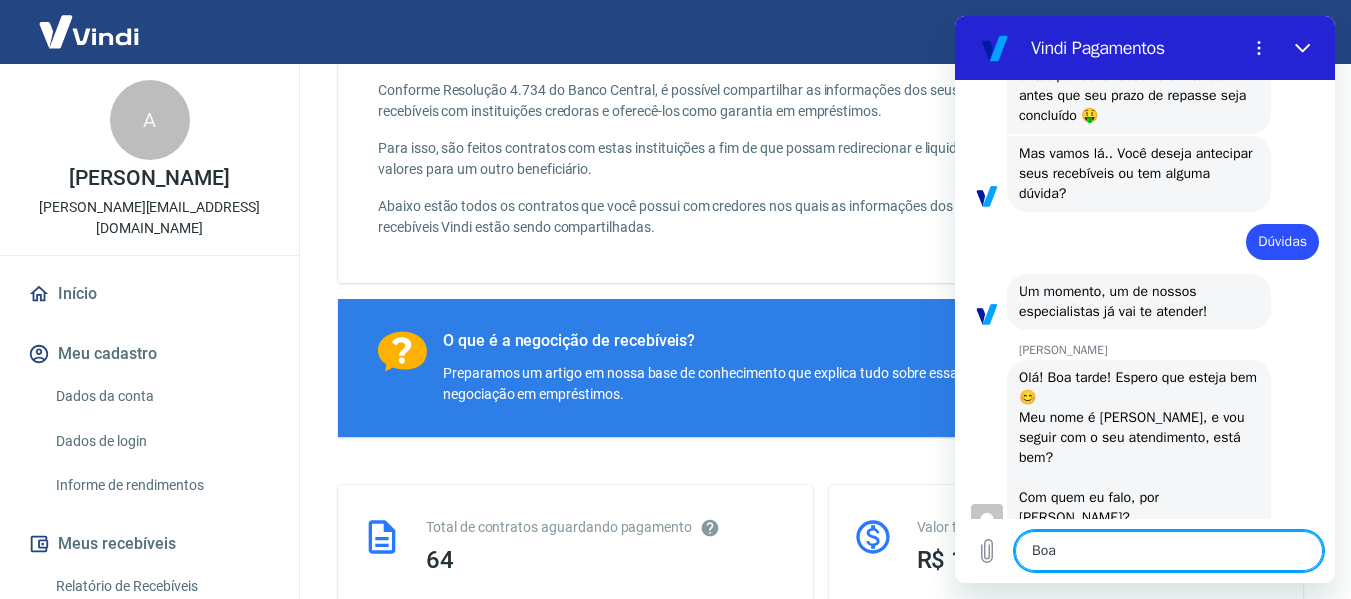 type on "Boa" 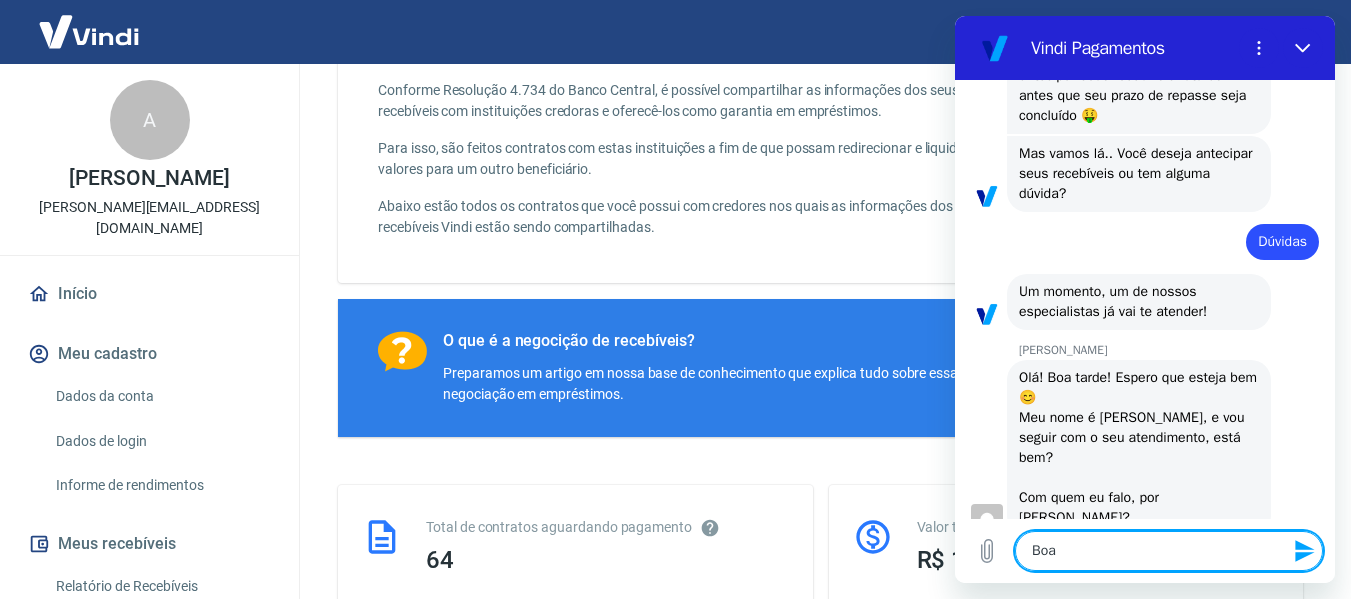 type on "Boa t" 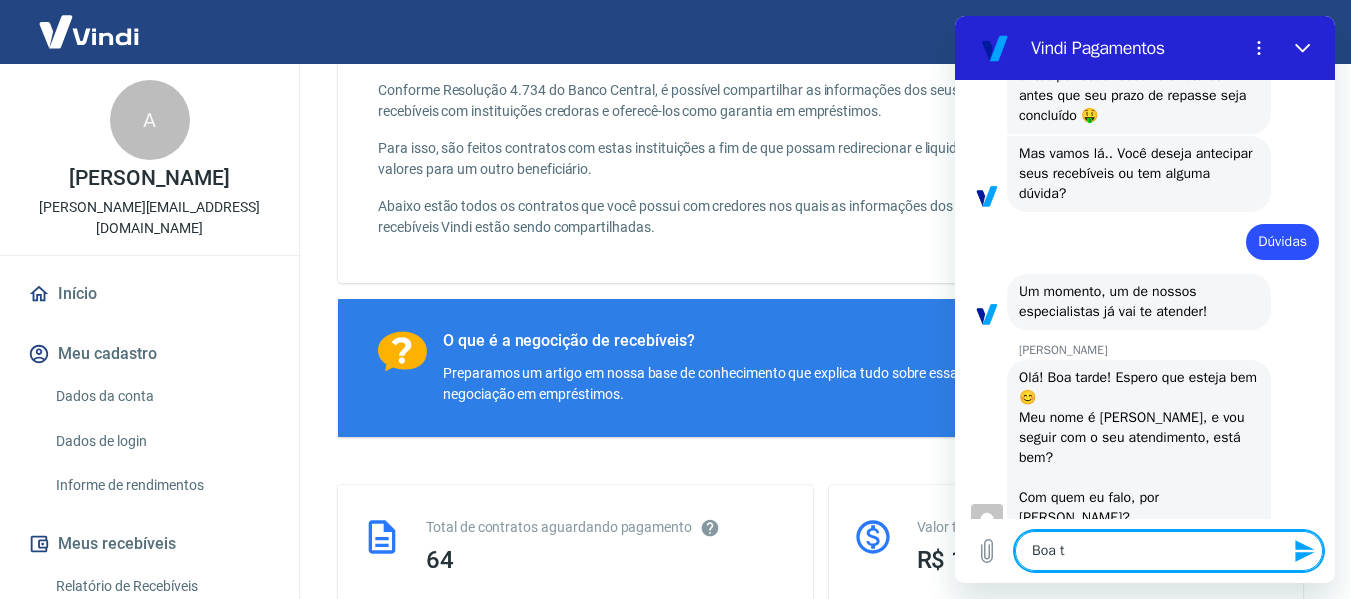 type on "Boa ta" 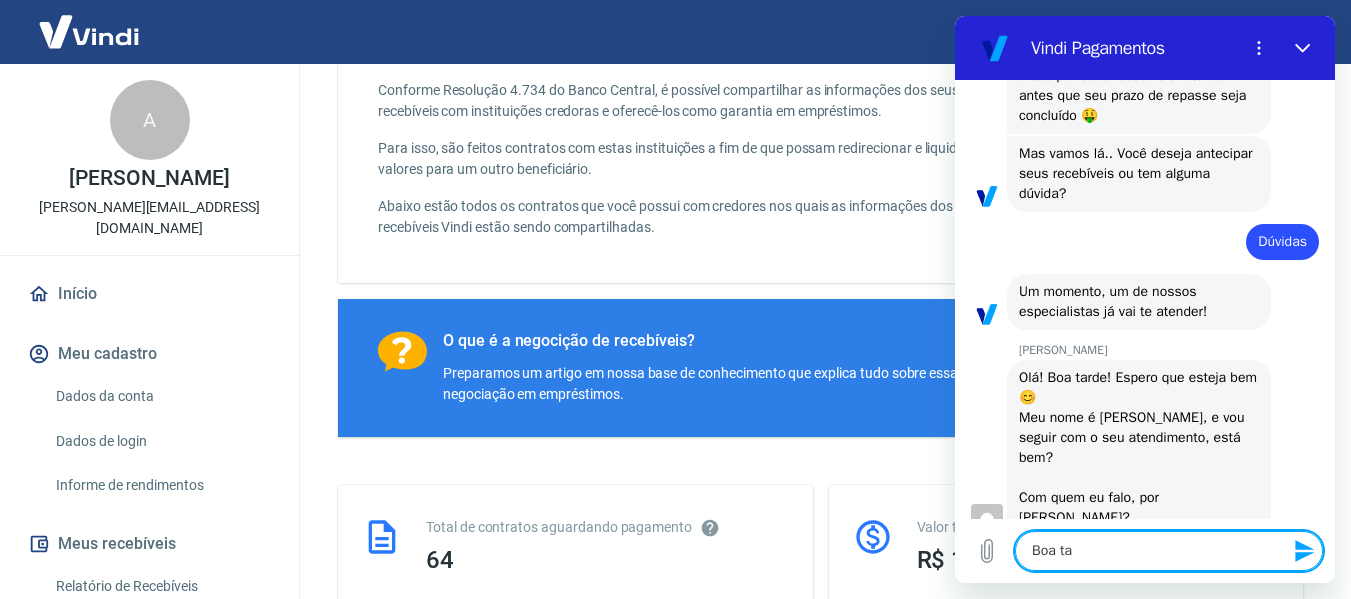 type on "Boa tar" 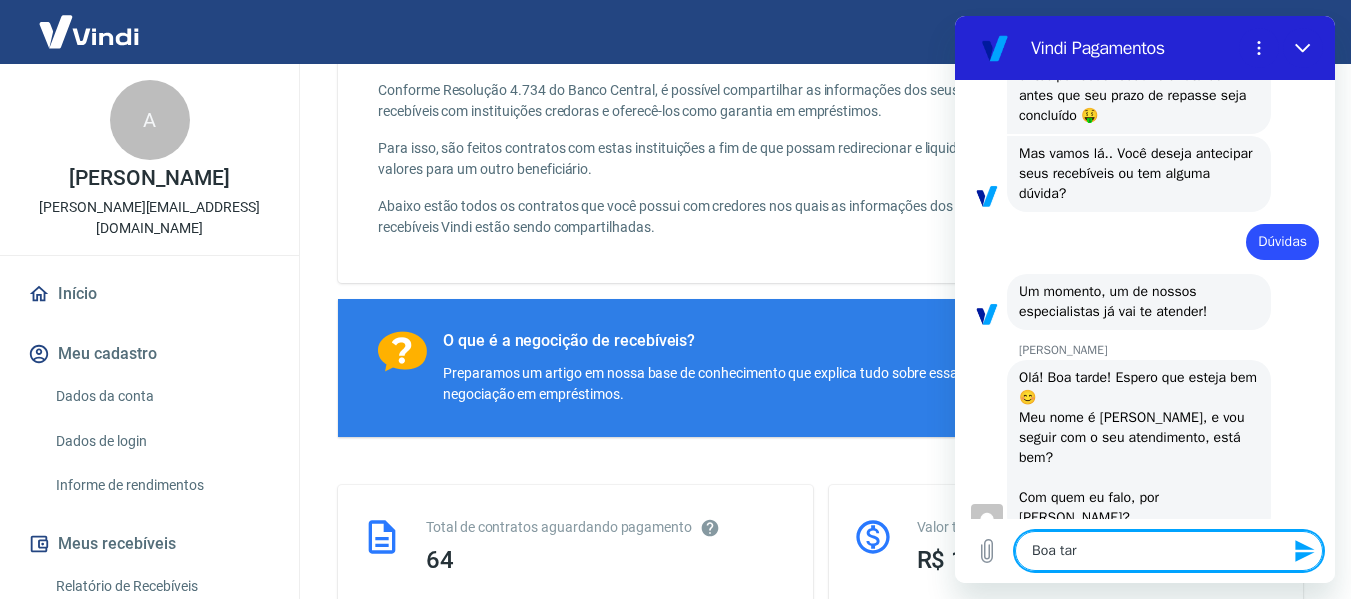 type on "Boa tard" 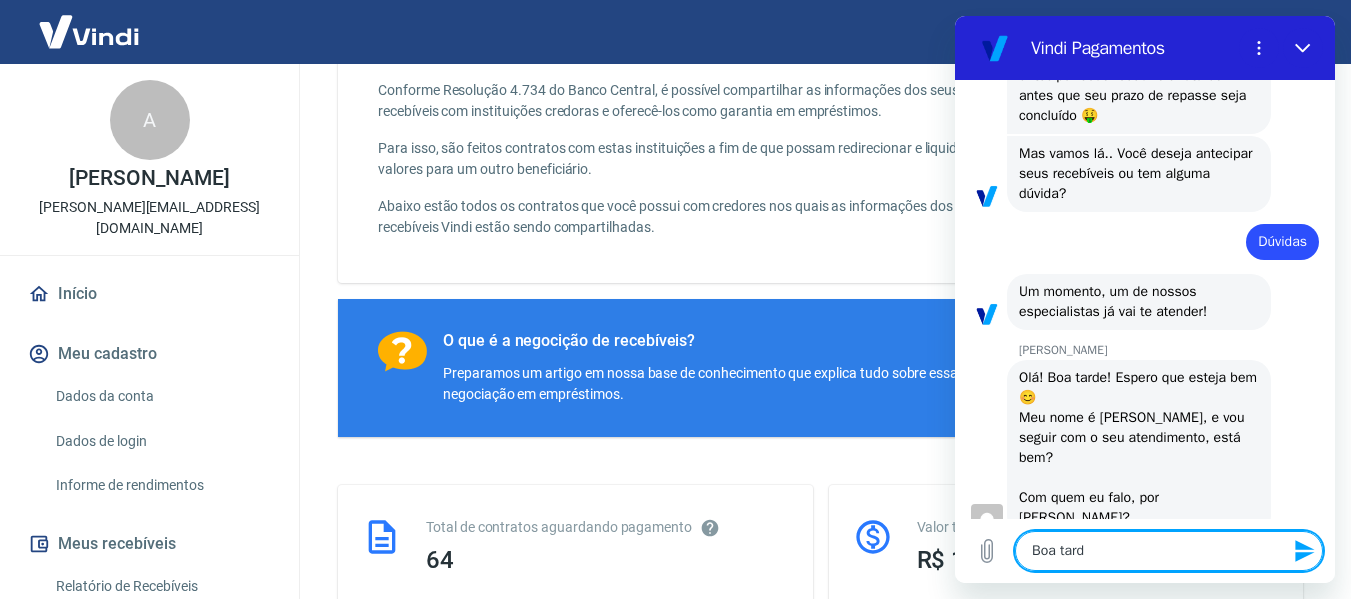 type on "Boa tarde" 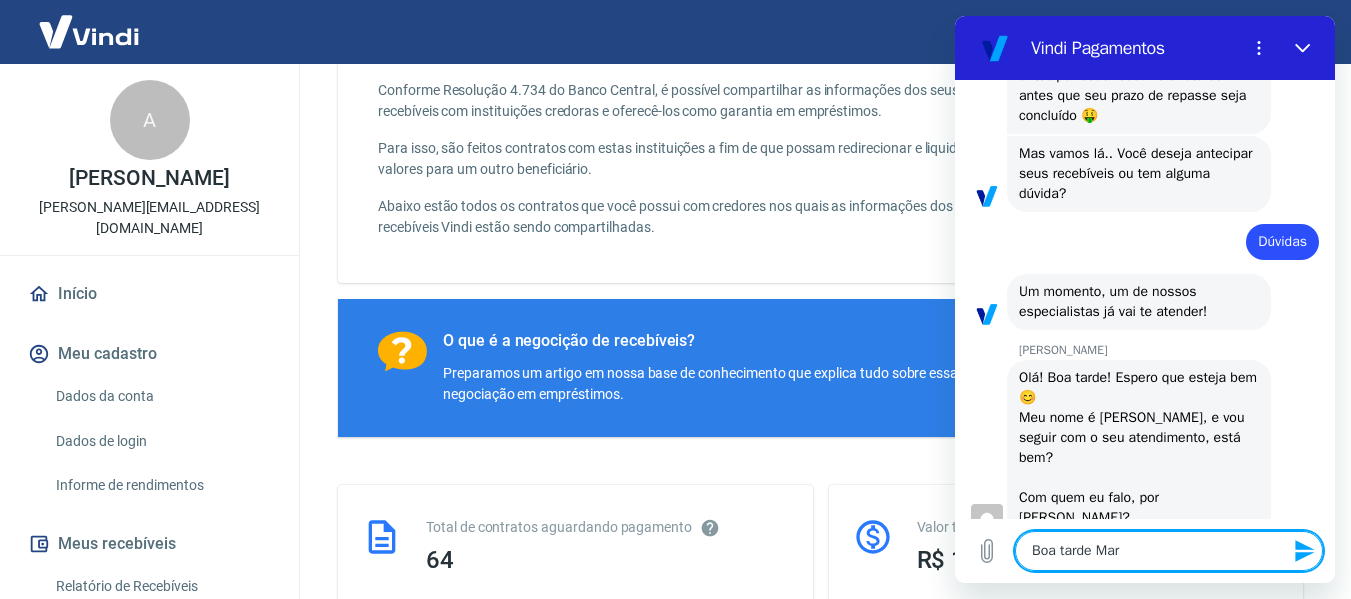 type on "Boa tarde [PERSON_NAME]" 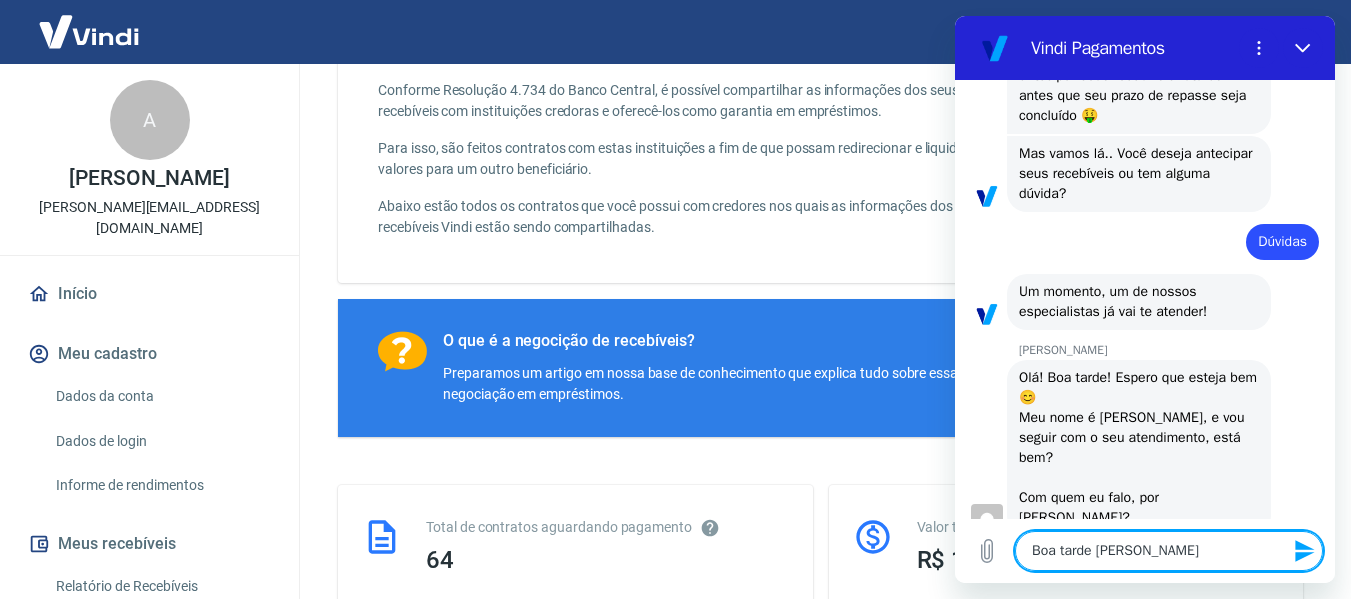 type on "x" 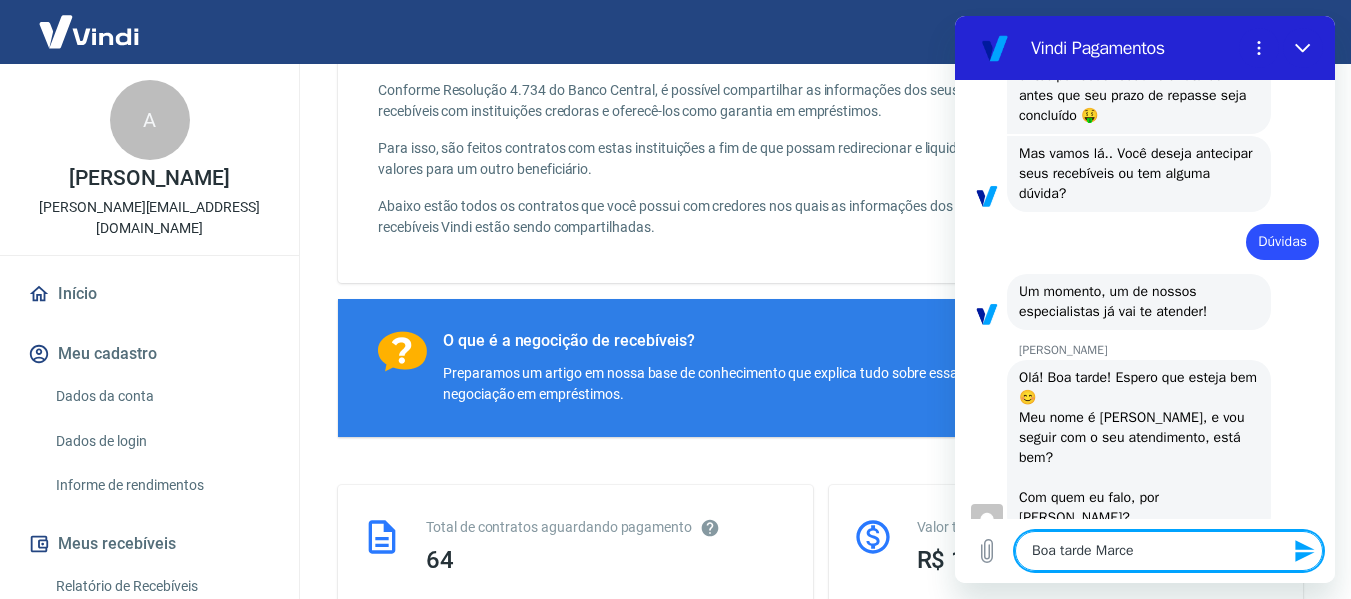 type on "Boa tarde [PERSON_NAME]" 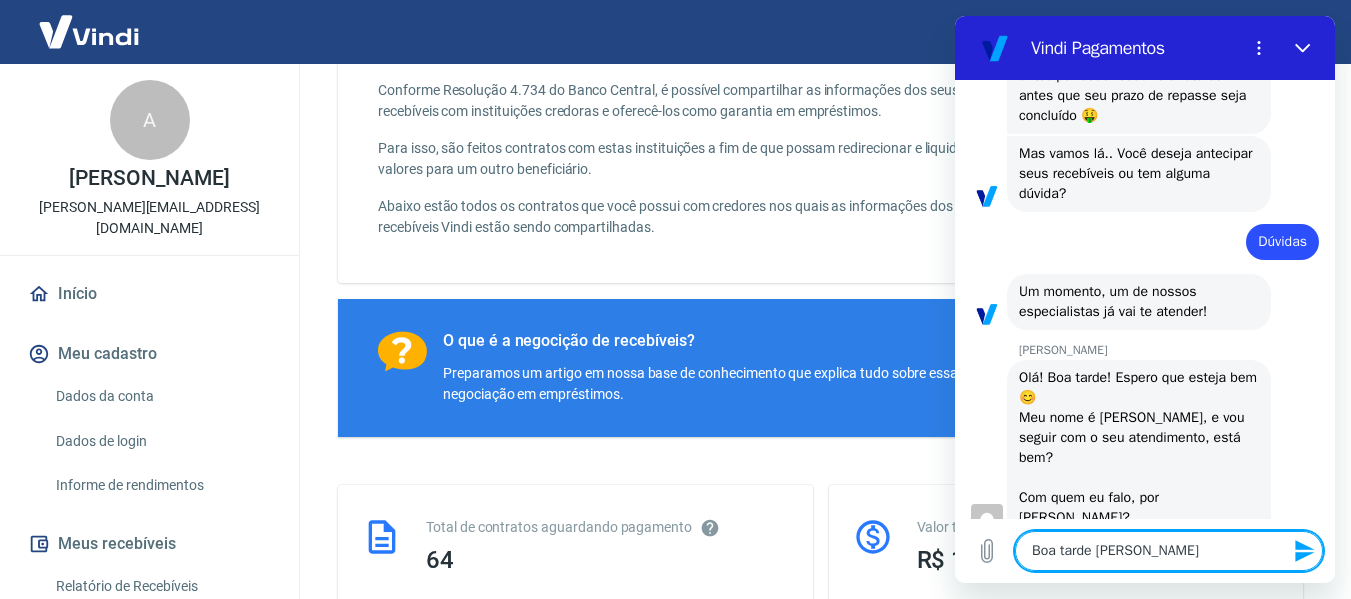 type on "Boa tarde [PERSON_NAME]" 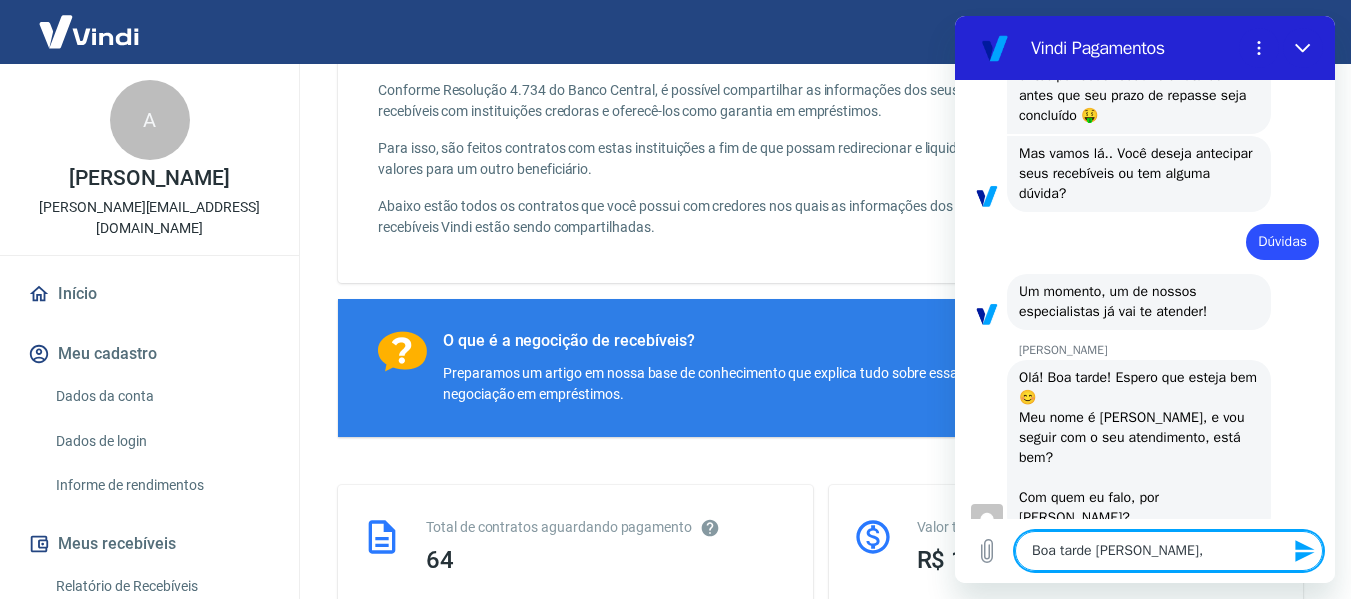 type on "Boa tarde [PERSON_NAME]," 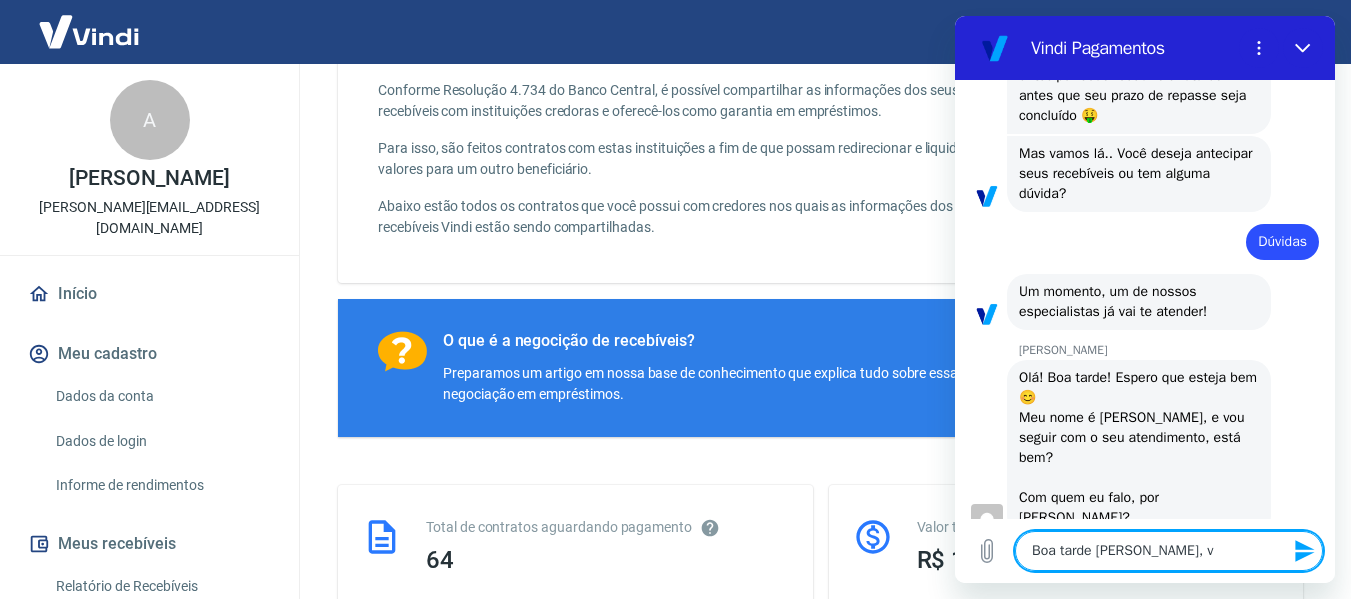 type on "Boa tarde [PERSON_NAME], vo" 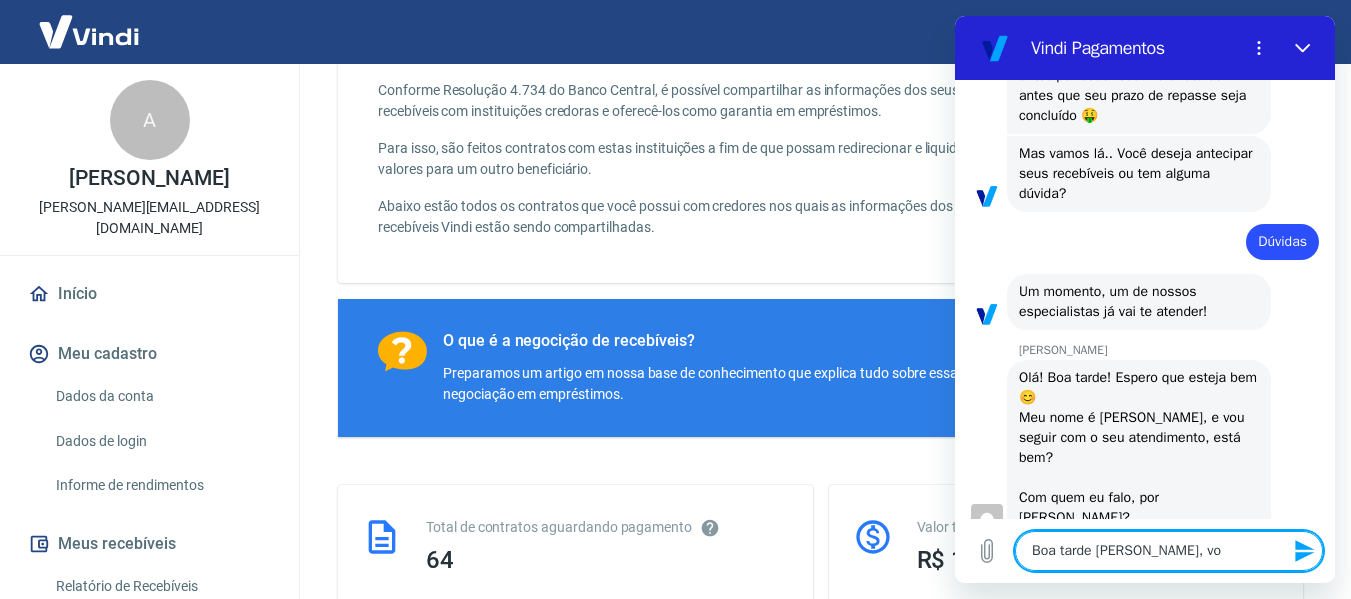 type on "Boa tarde [PERSON_NAME], voc" 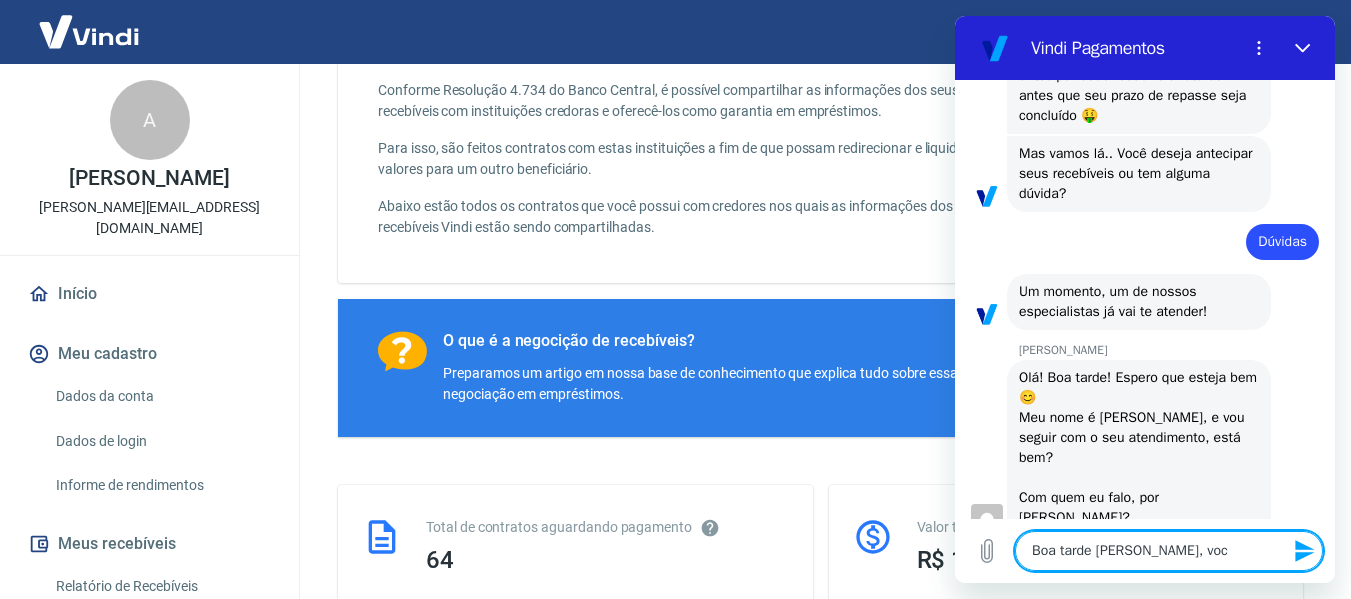 type on "Boa tarde [PERSON_NAME], você" 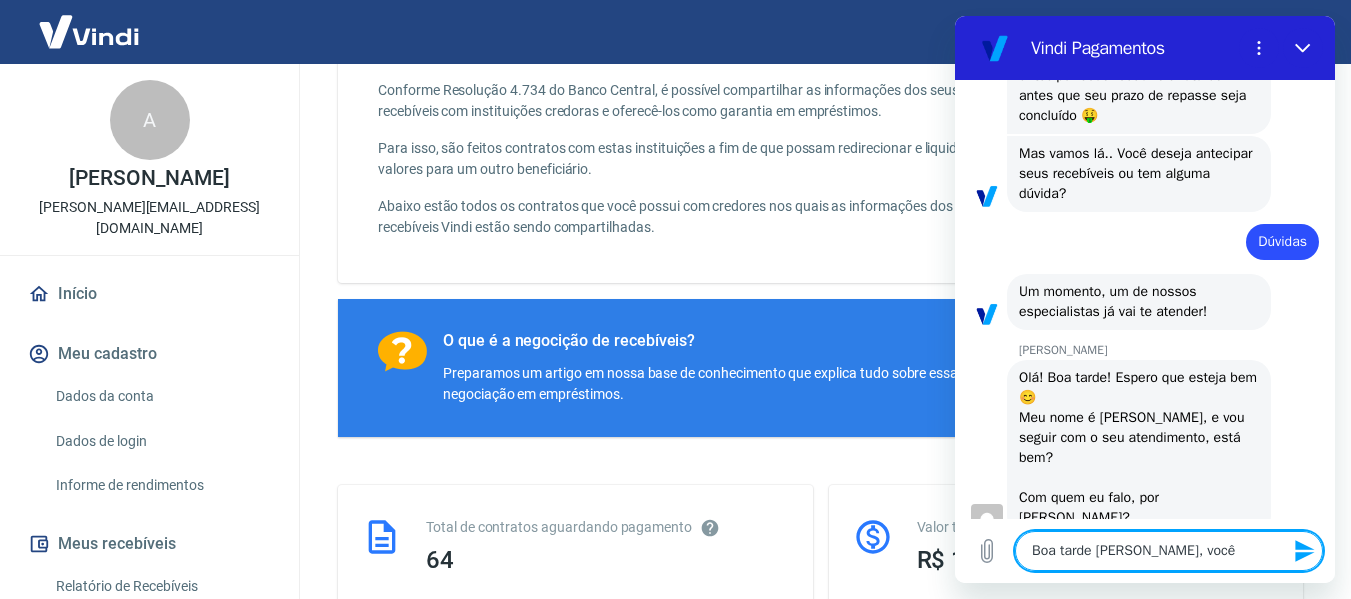 type on "Boa tarde [PERSON_NAME], você" 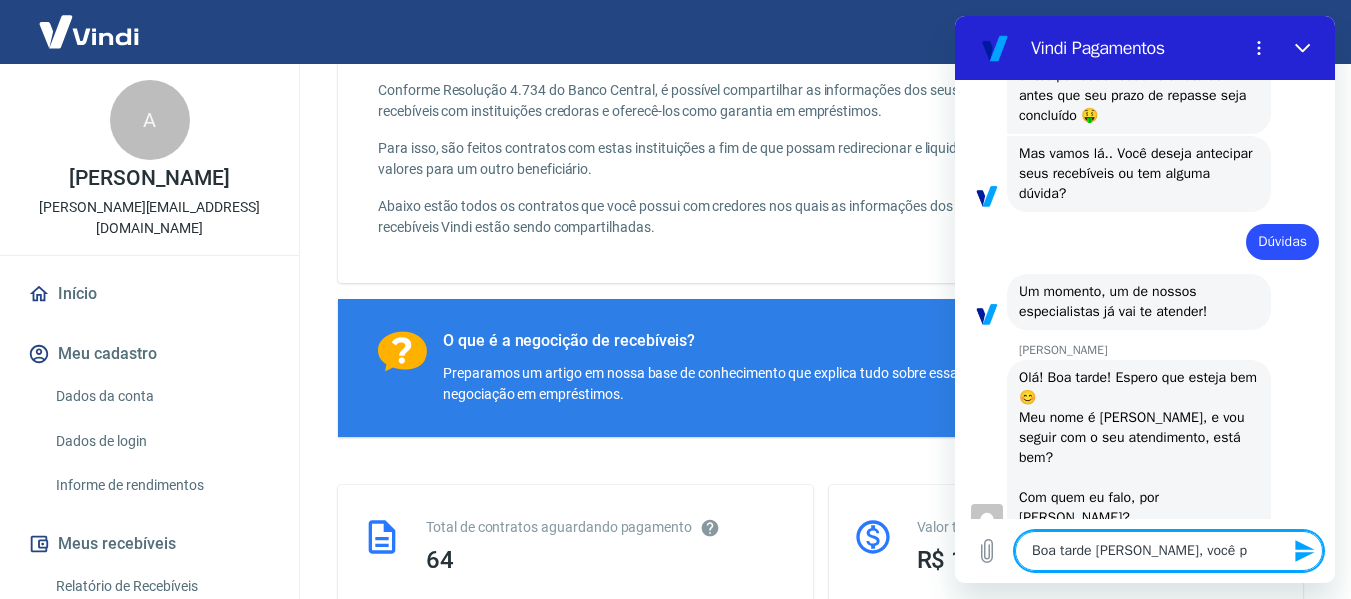 type on "Boa tarde [PERSON_NAME], você po" 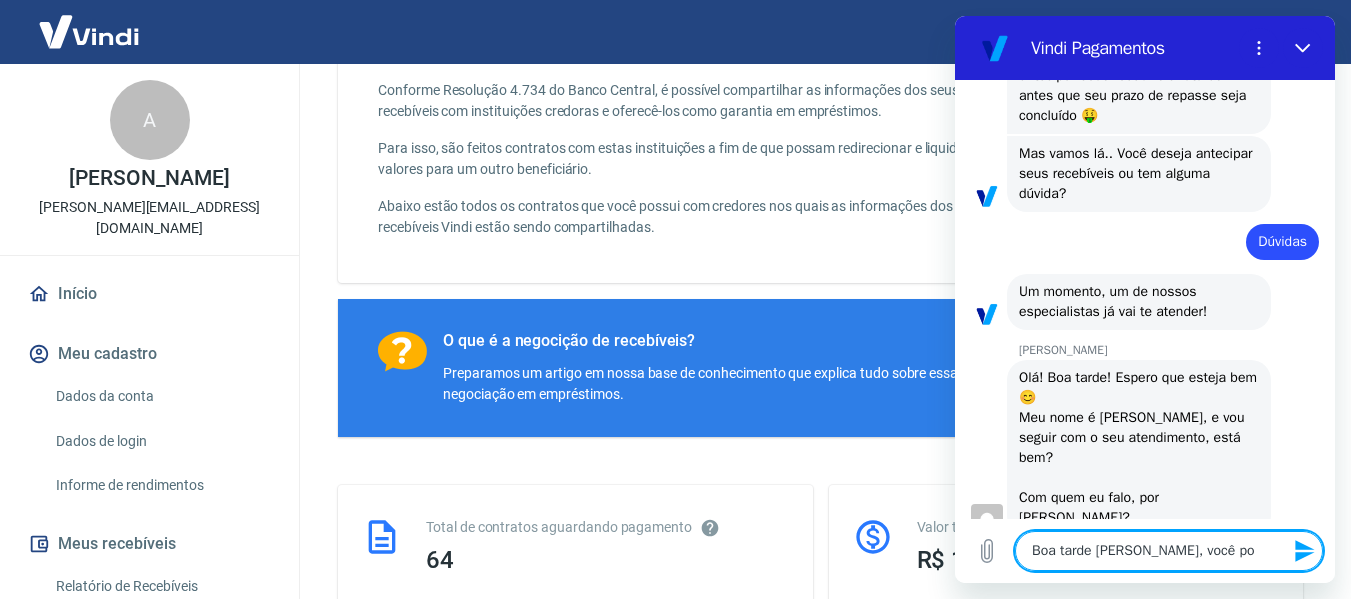 type on "x" 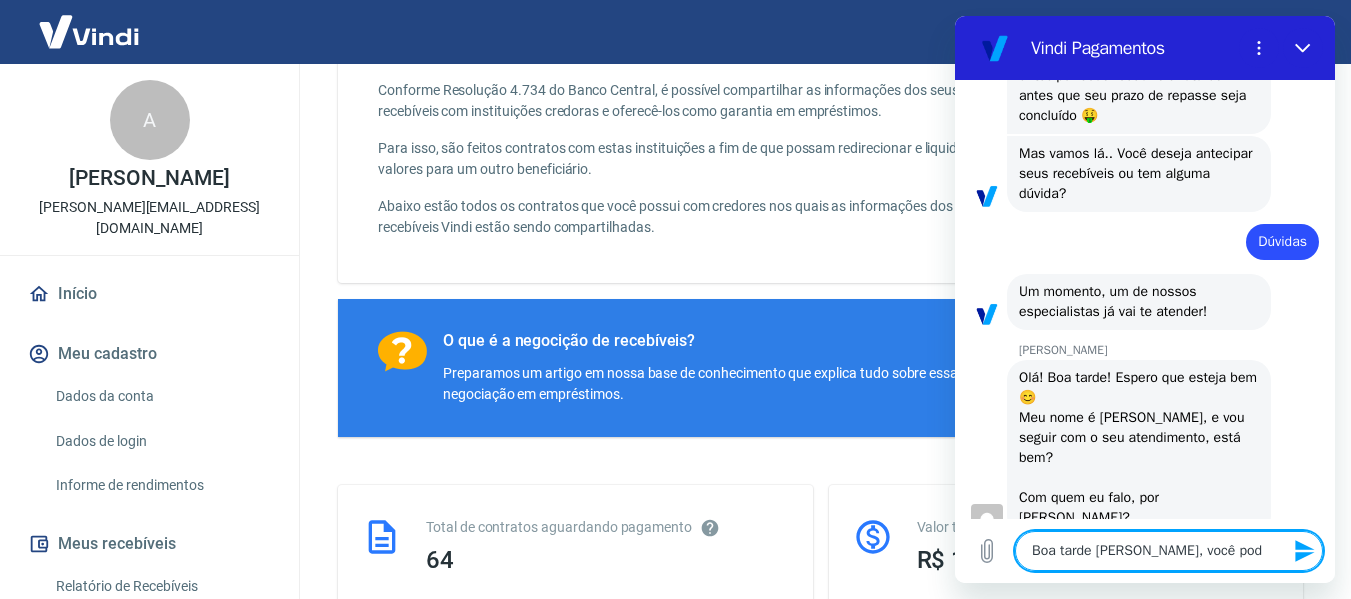 type on "Boa tarde [PERSON_NAME], você pode" 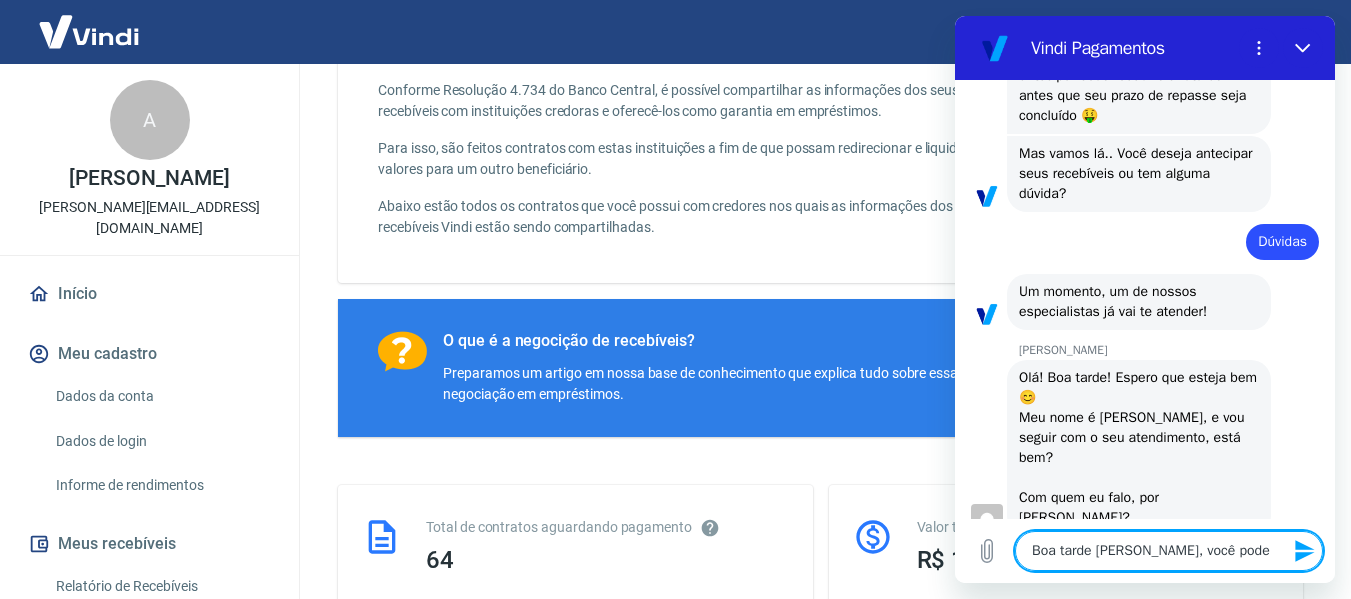 type on "Boa tarde [PERSON_NAME], você pode" 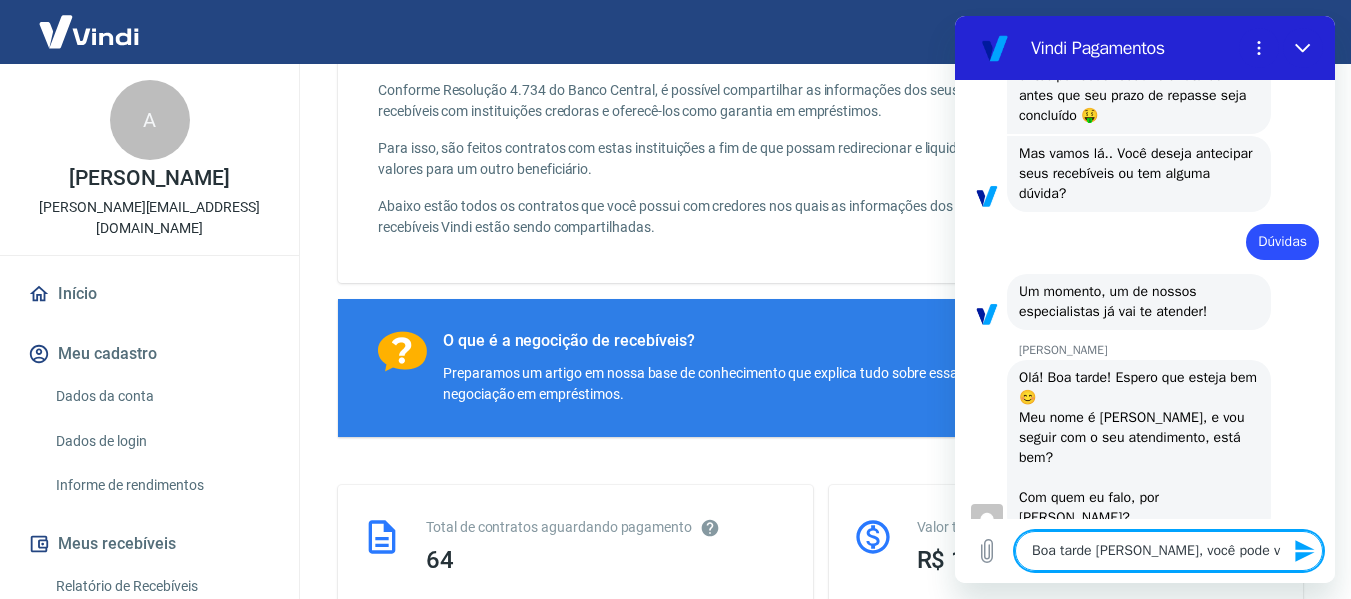 type on "Boa tarde [PERSON_NAME], você pode ve" 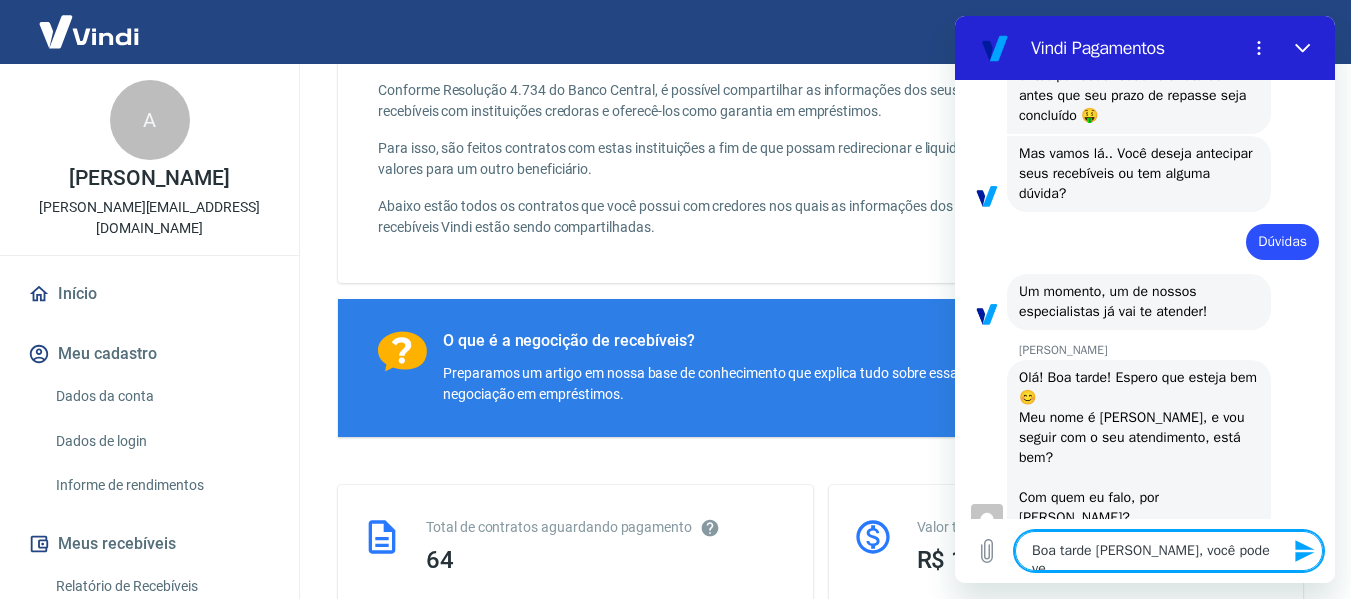 type on "Boa tarde [PERSON_NAME], você pode ver" 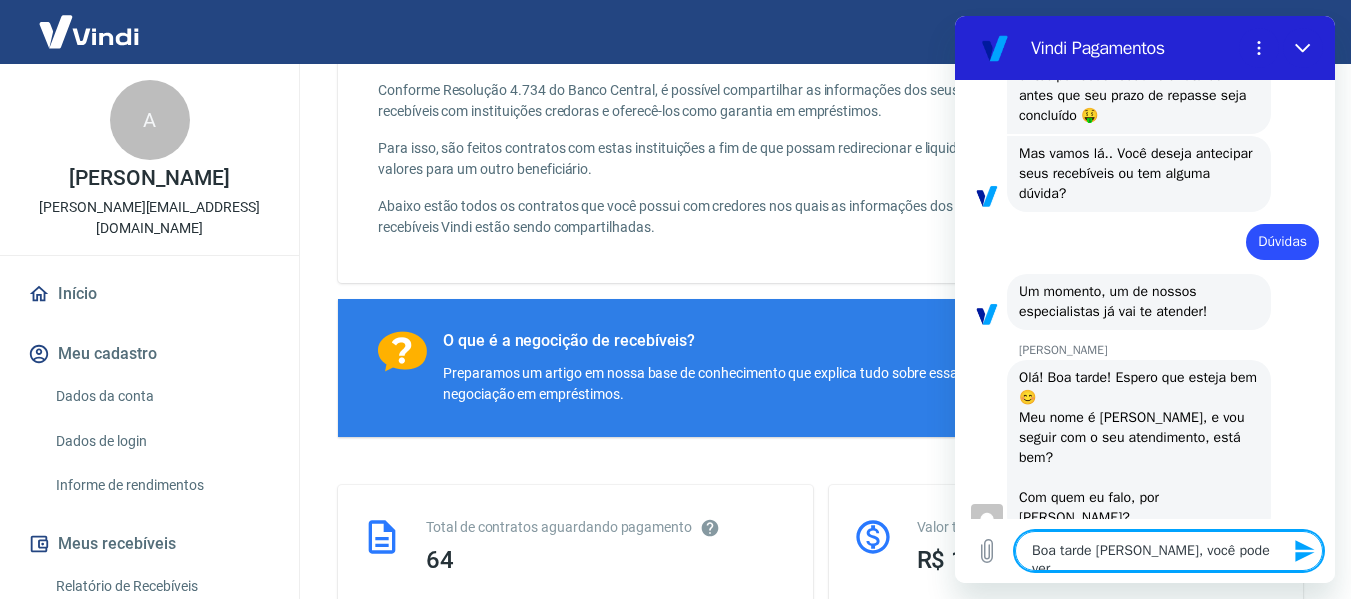 type on "Boa tarde [PERSON_NAME], você pode veri" 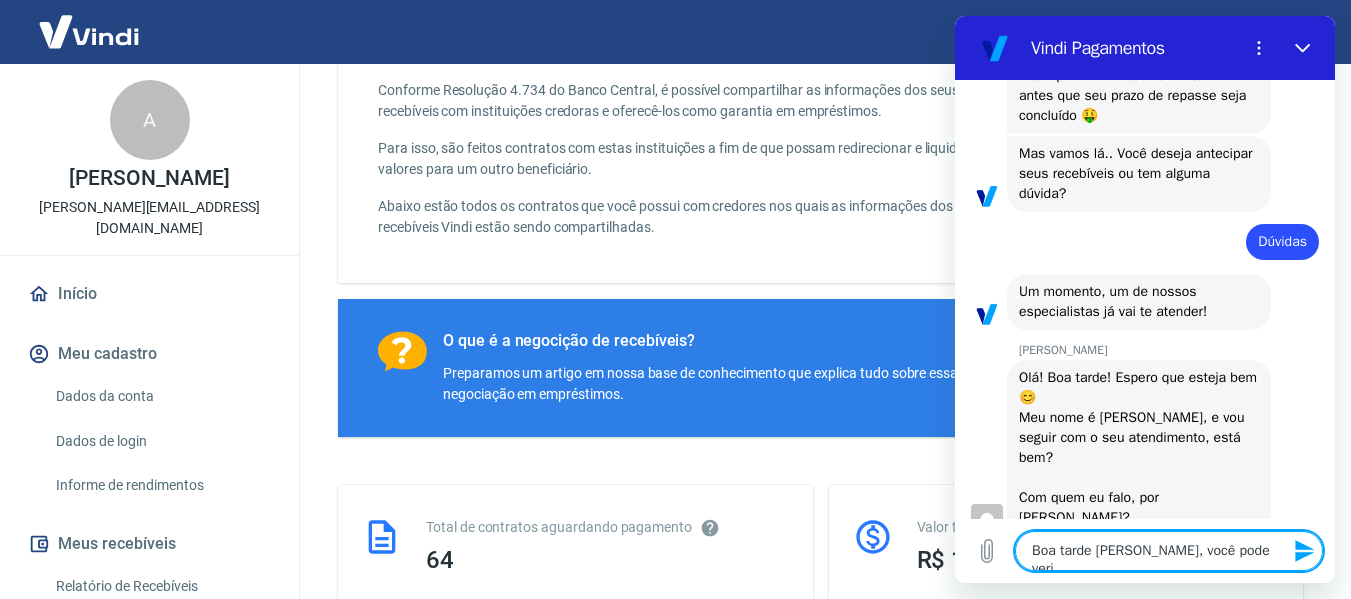 type on "Boa tarde [PERSON_NAME], você pode verif" 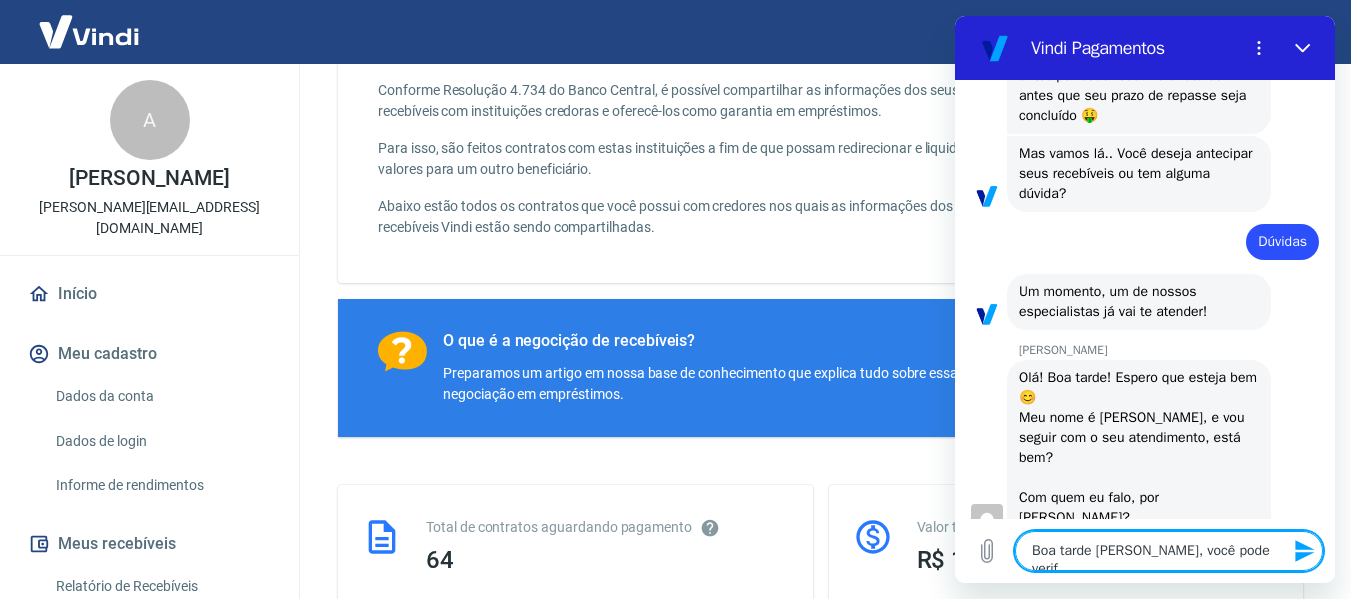 type on "Boa tarde [PERSON_NAME], você pode verifi" 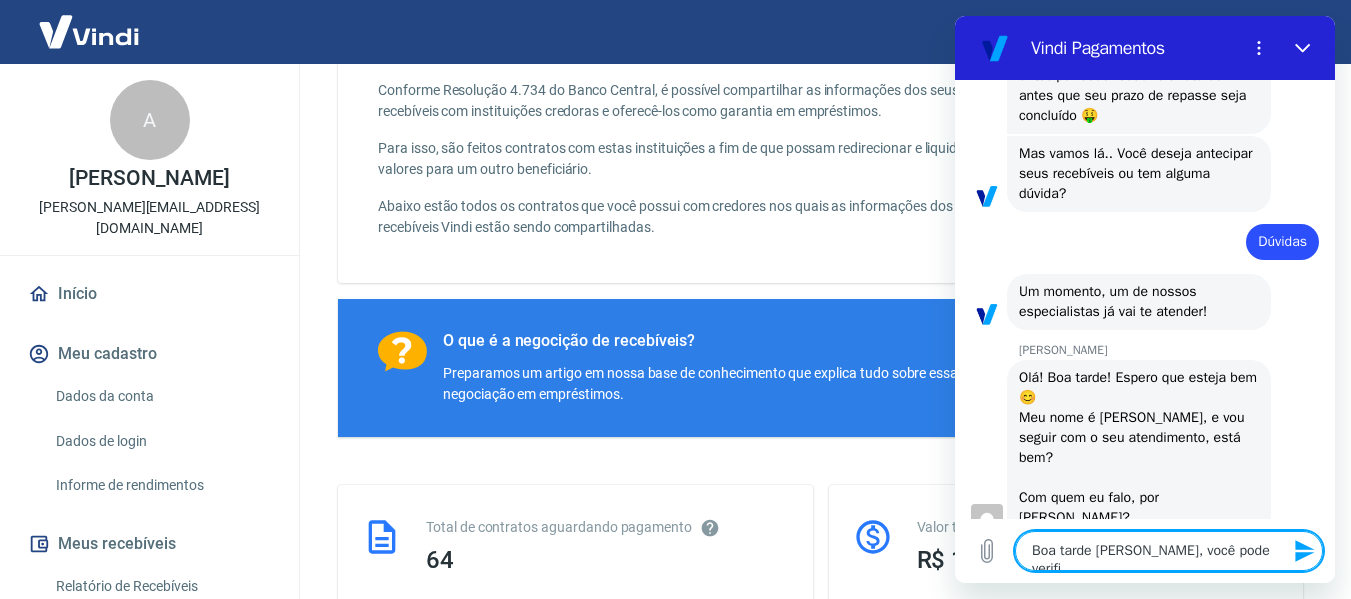 type on "x" 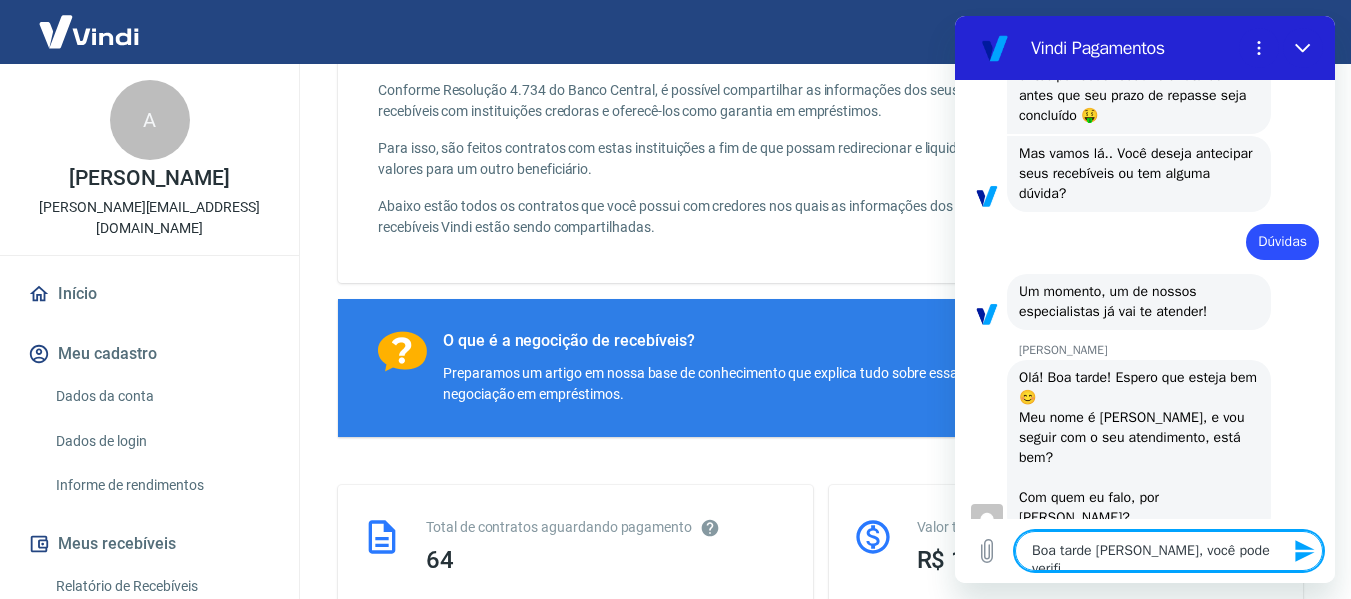 type on "Boa tarde [PERSON_NAME], você pode verific" 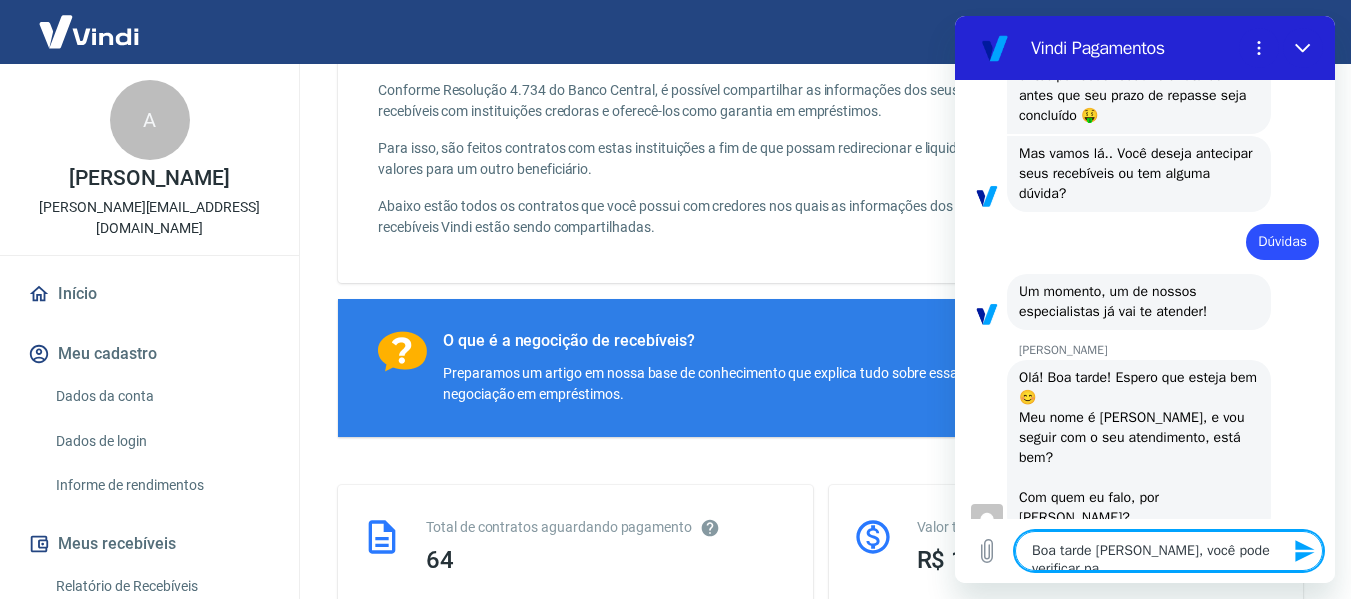 type on "Boa tarde [PERSON_NAME], você pode verificar par" 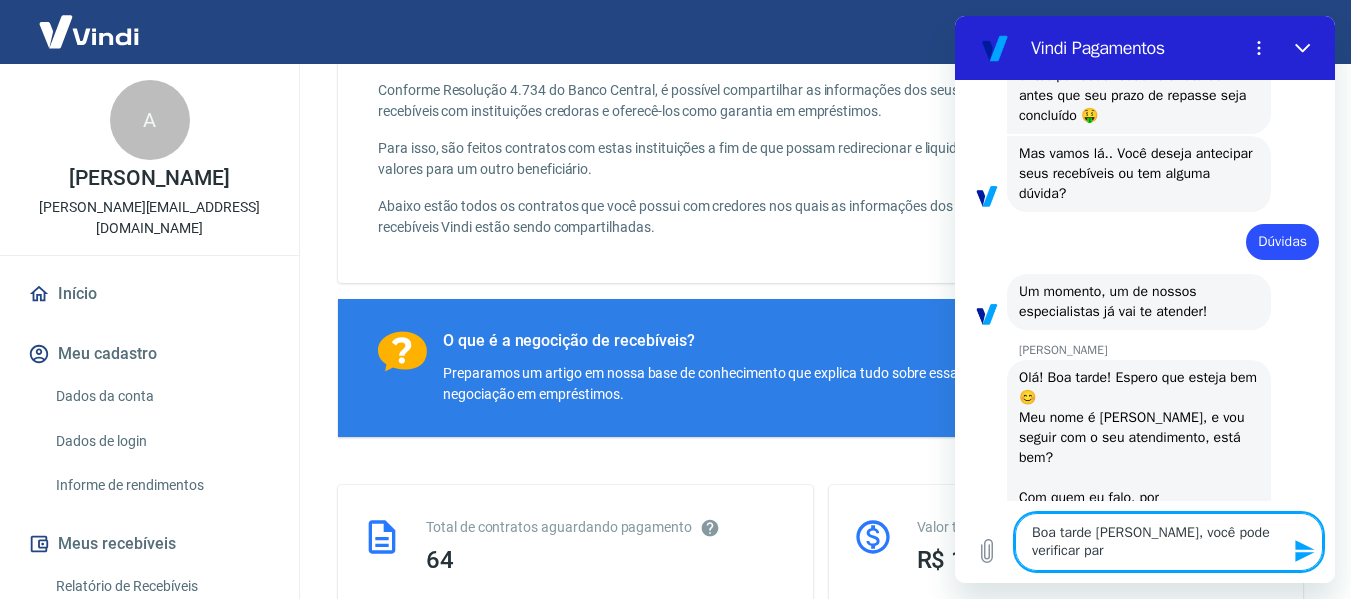 type on "Boa tarde [PERSON_NAME], você pode verificar para" 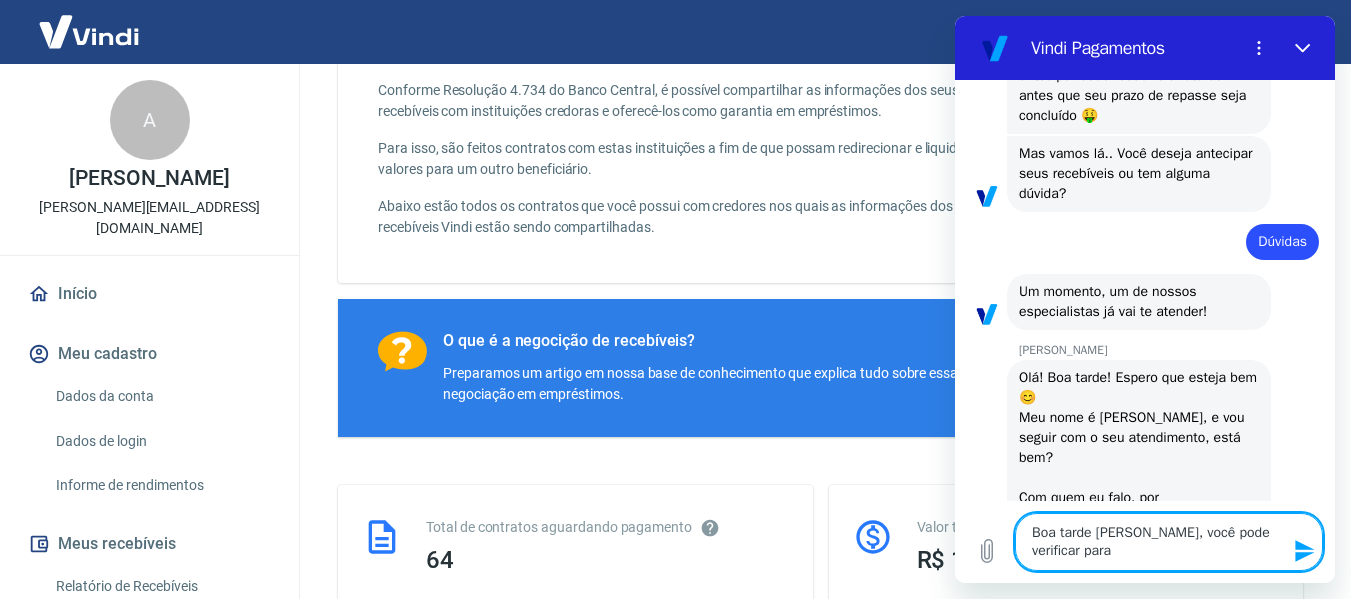 type on "Boa tarde [PERSON_NAME], você pode verificar para" 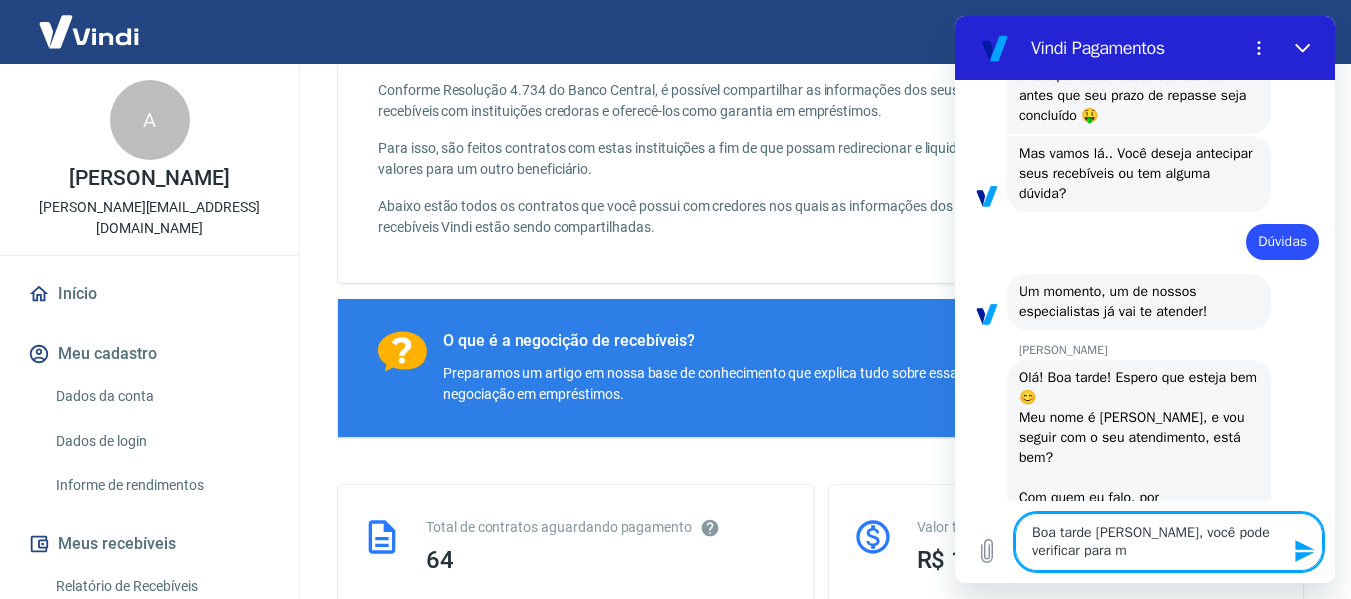 type on "Boa tarde [PERSON_NAME], você pode verificar para mi" 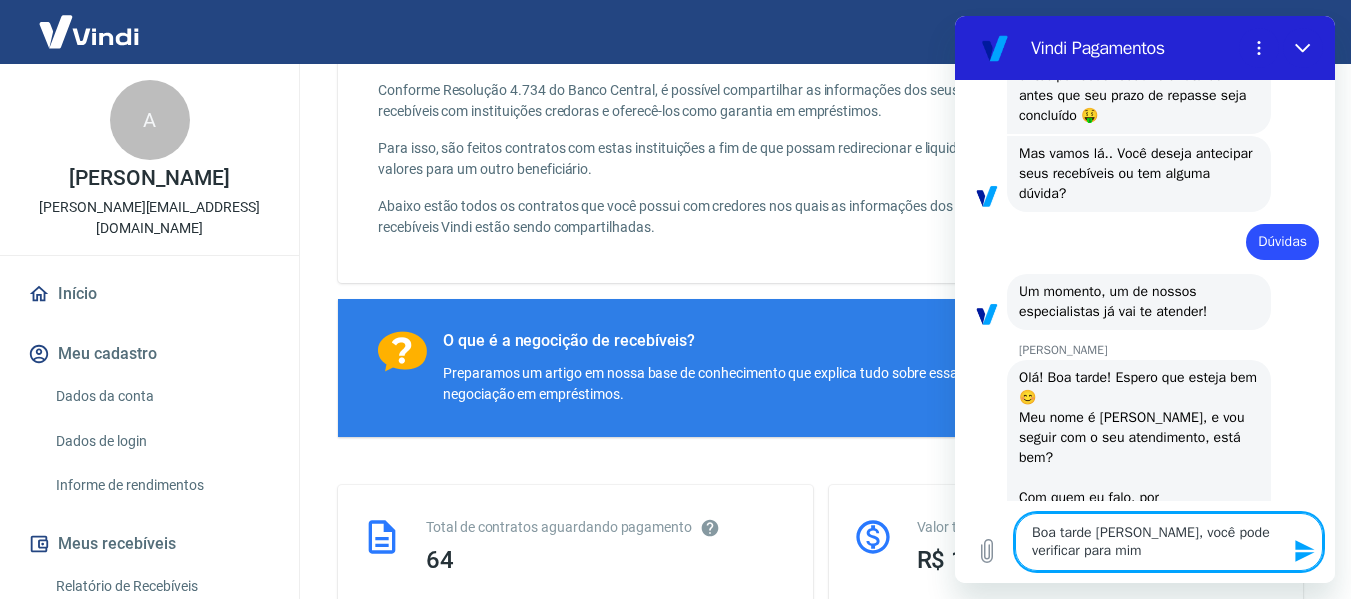 type on "Boa tarde [PERSON_NAME], você pode verificar para mim" 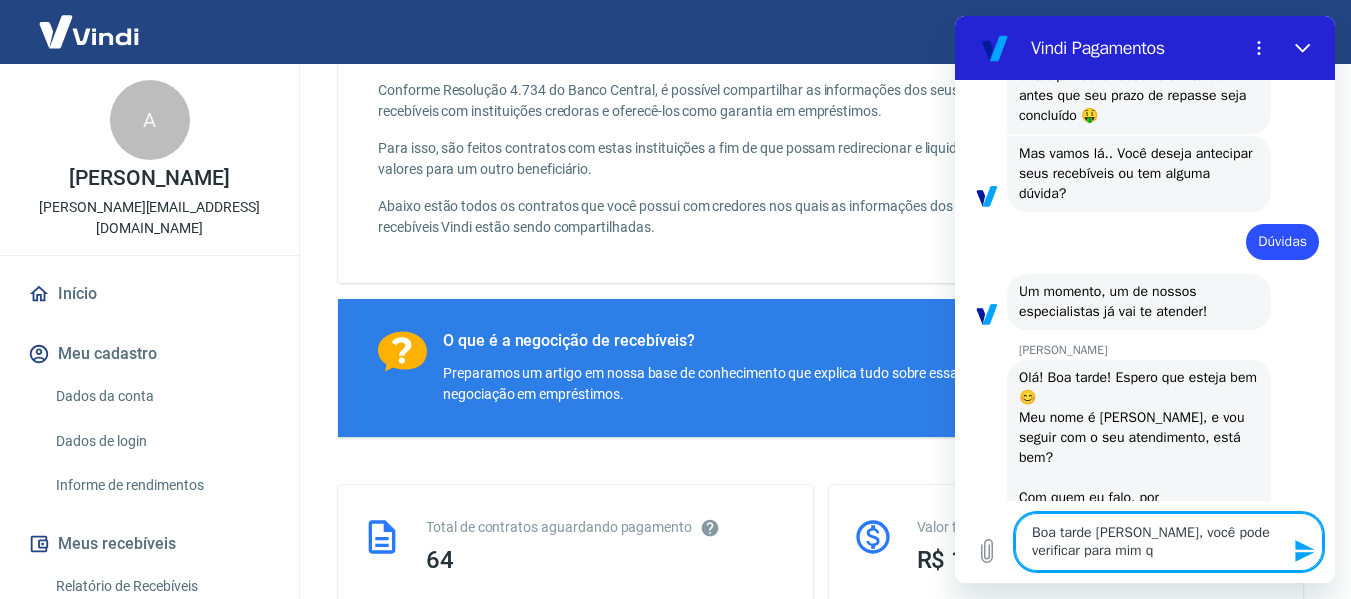 type on "Boa tarde [PERSON_NAME], você pode verificar para mim qu" 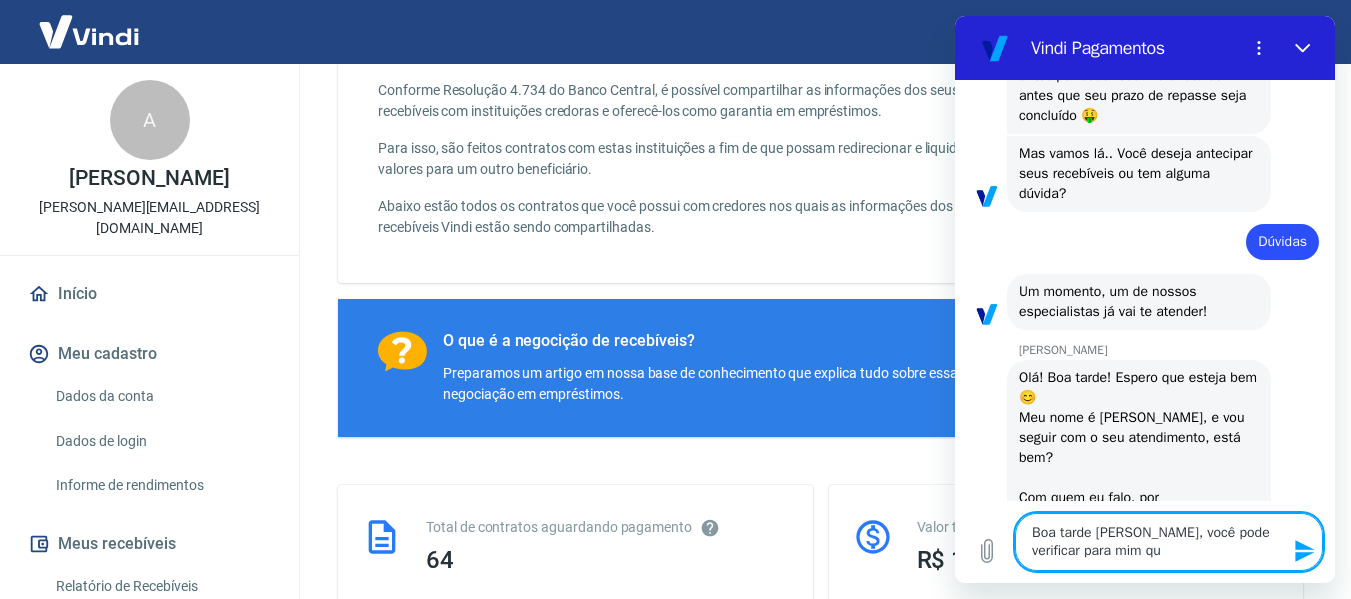 type on "Boa tarde [PERSON_NAME], você pode verificar para mim qua" 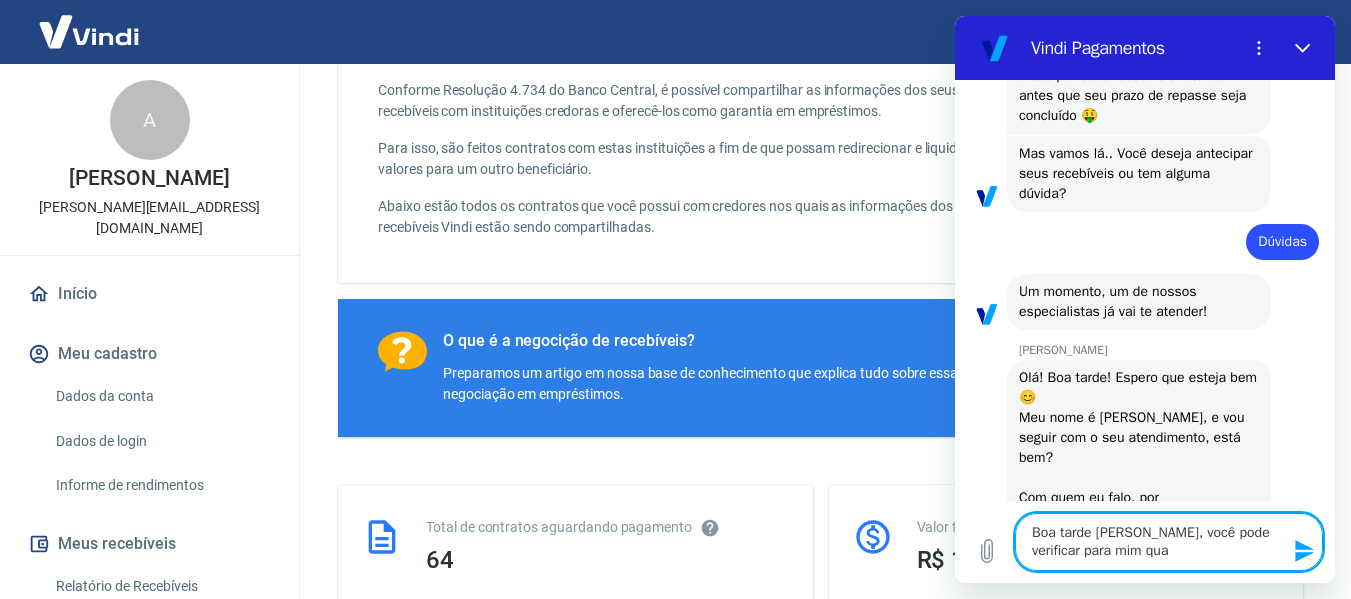 type on "Boa tarde [PERSON_NAME], você pode verificar para mim quan" 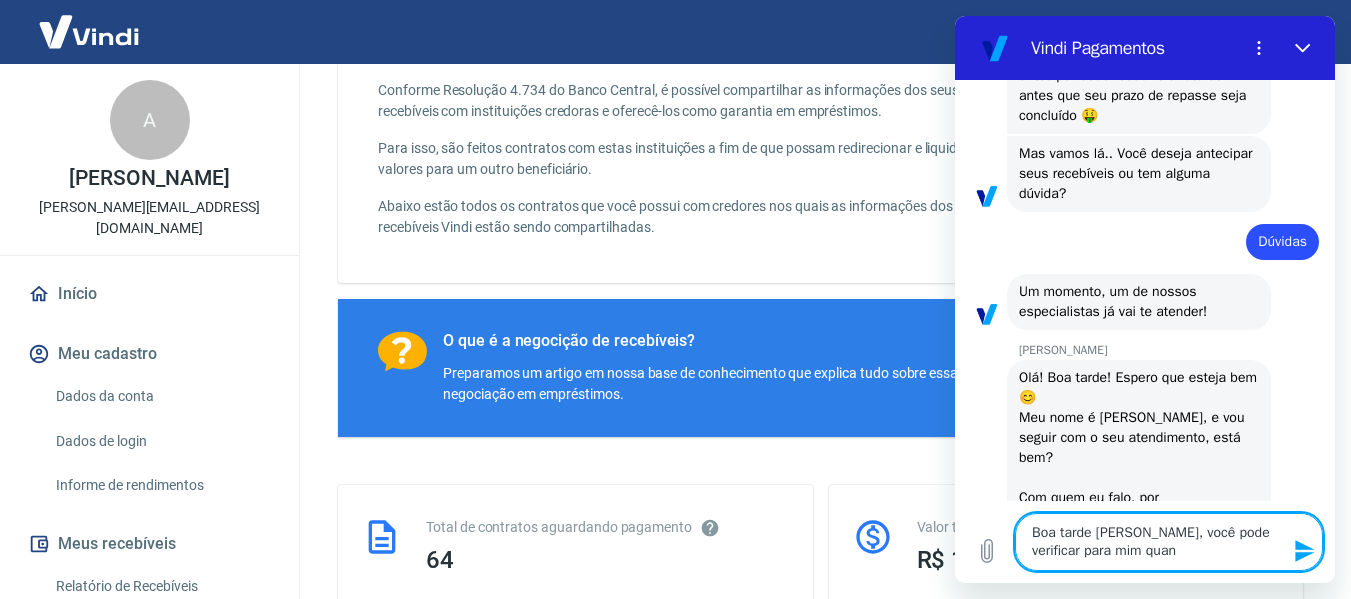 type on "Boa tarde [PERSON_NAME], você pode verificar para mim quant" 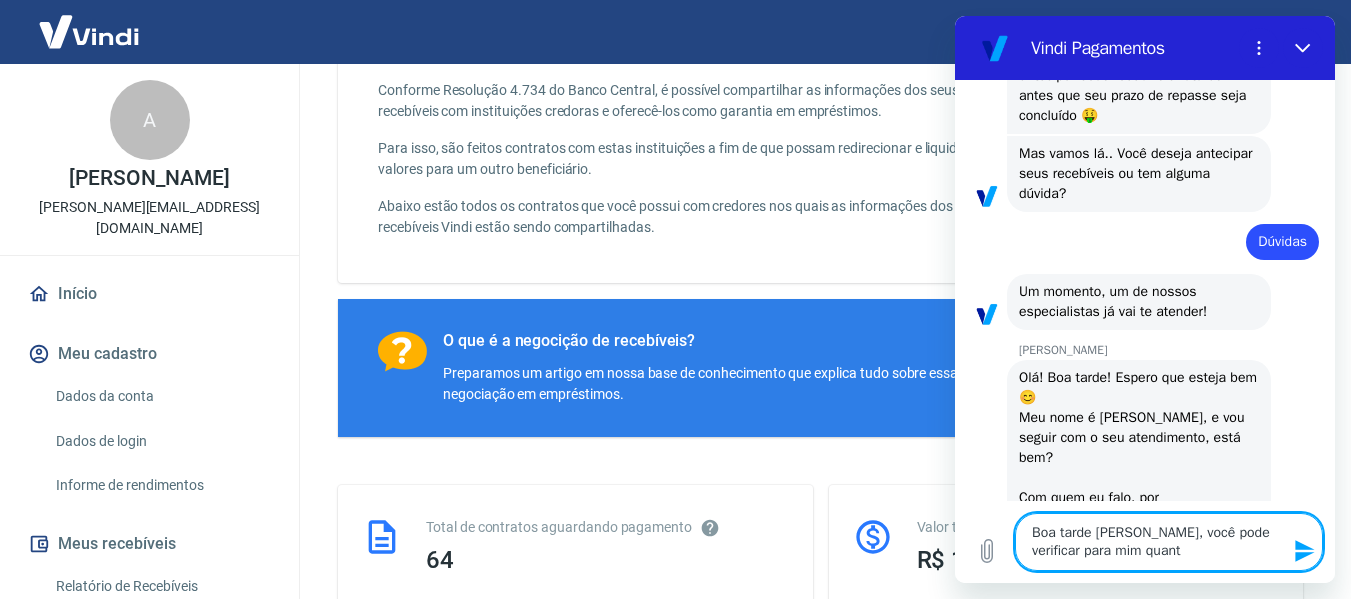 type on "Boa tarde [PERSON_NAME], você pode verificar para mim quanti" 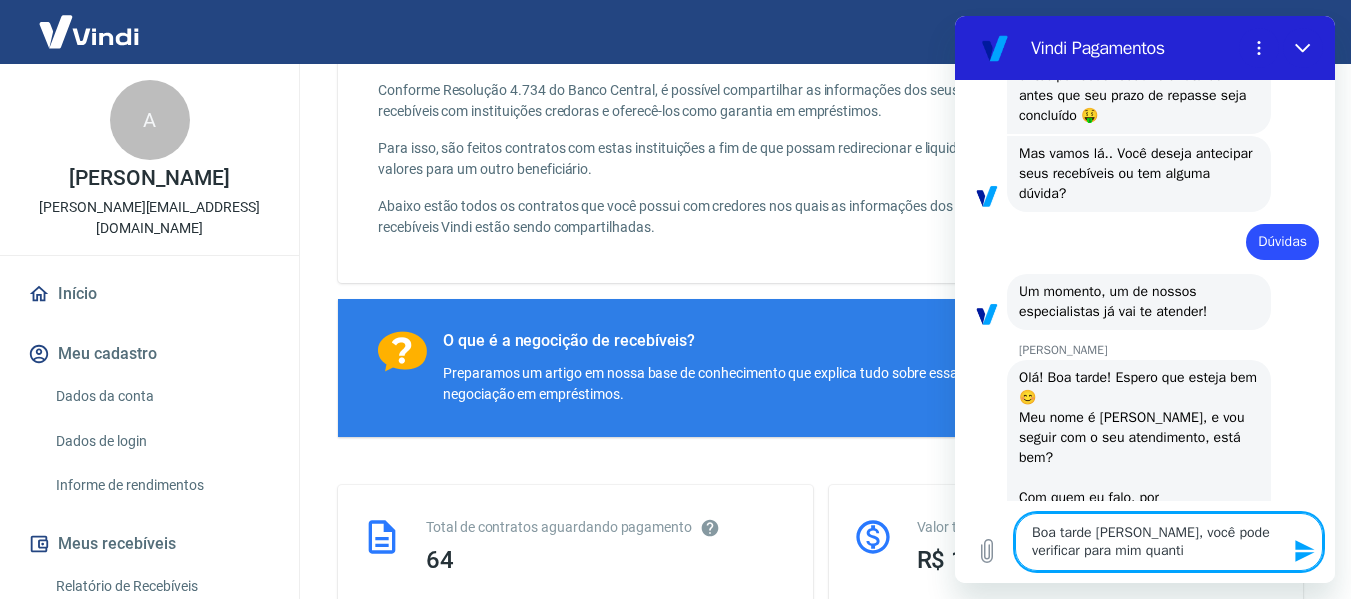 type on "Boa tarde [PERSON_NAME], você pode verificar para mim quanti" 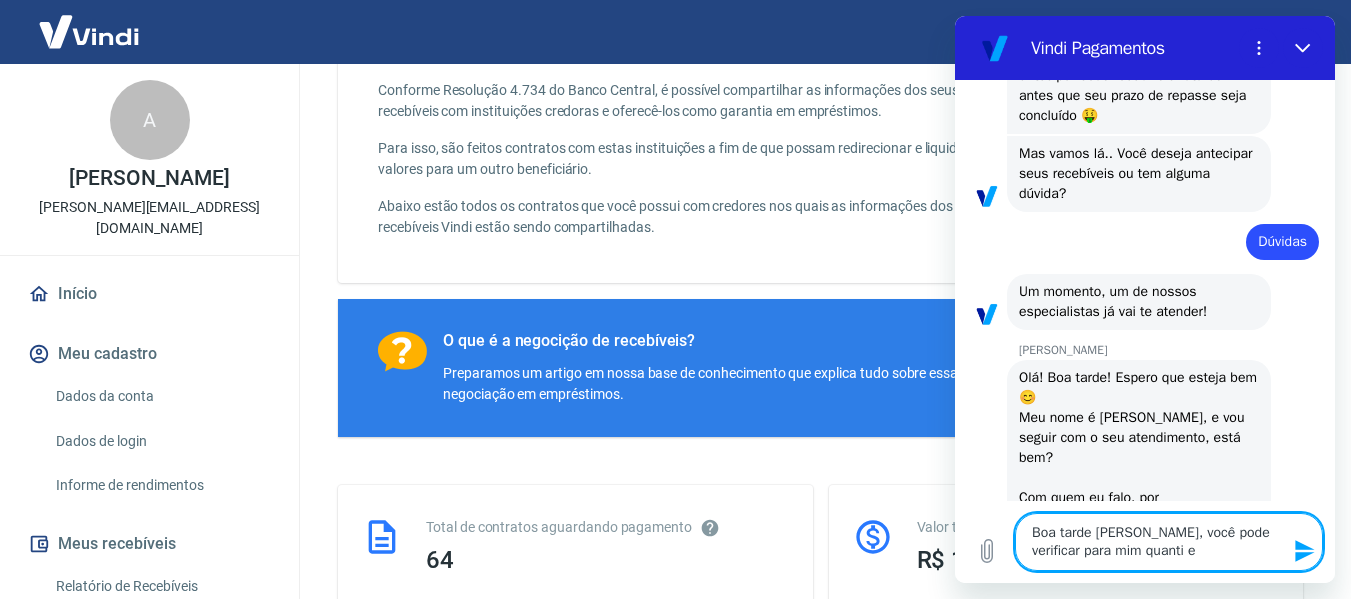 type on "Boa tarde [PERSON_NAME], você pode verificar para mim quanti eu" 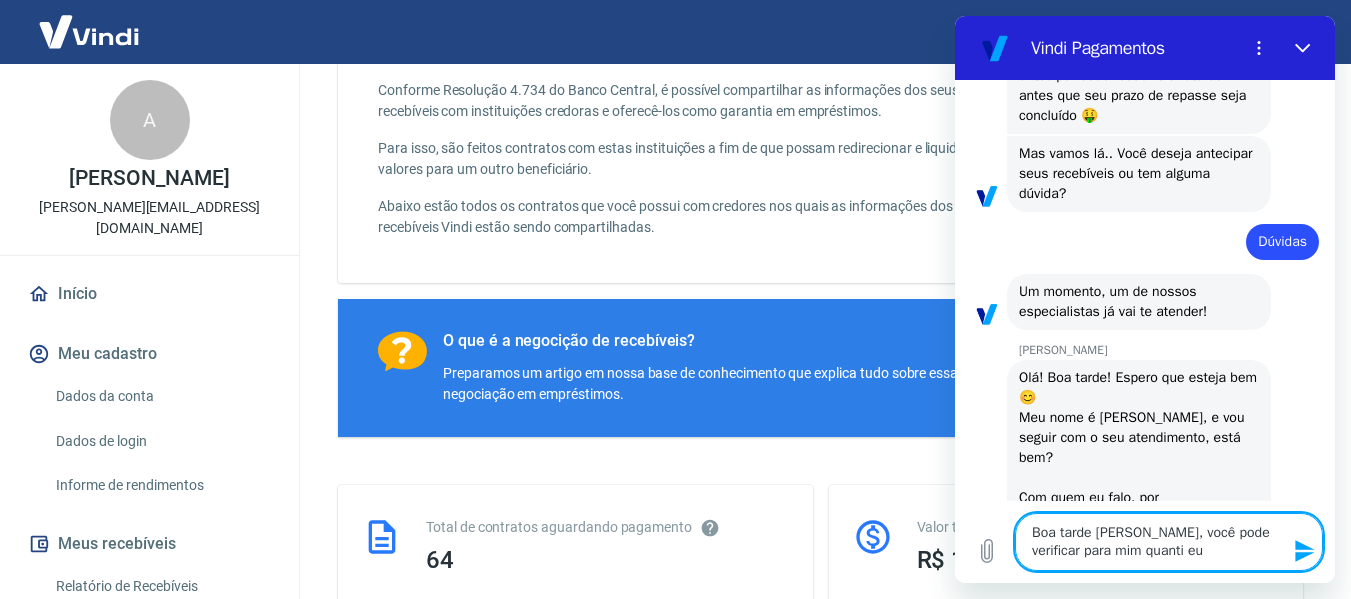 type on "Boa tarde [PERSON_NAME], você pode verificar para mim quanti eu" 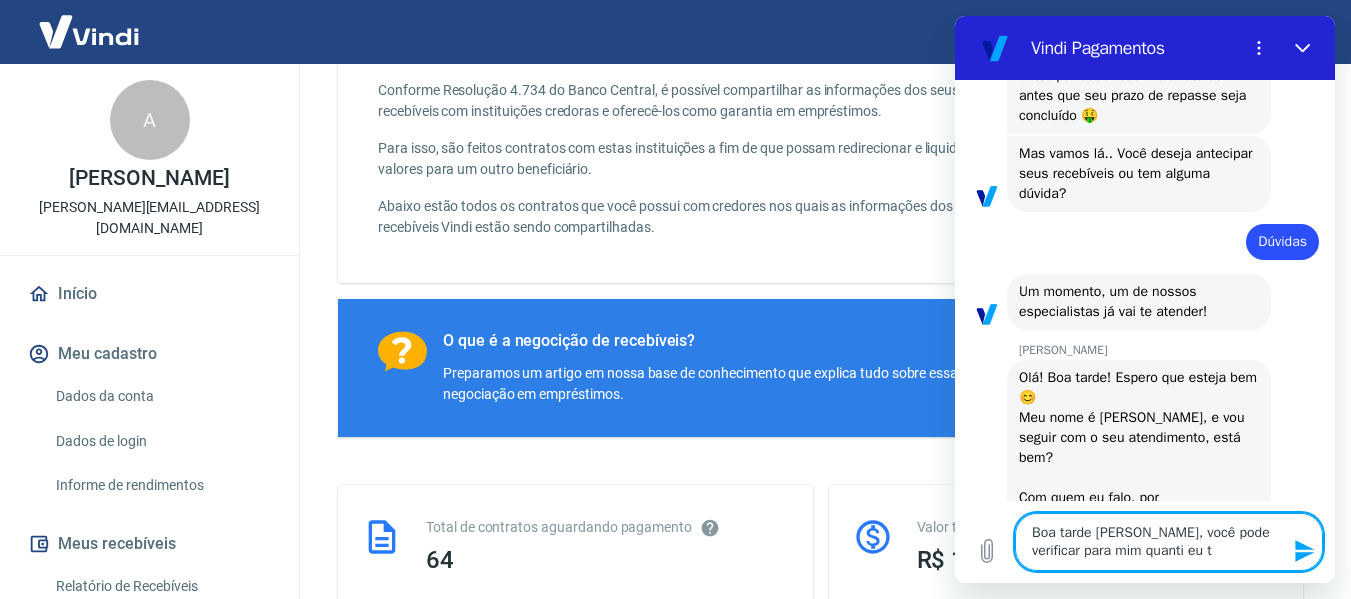 type on "Boa tarde [PERSON_NAME], você pode verificar para mim quanti eu te" 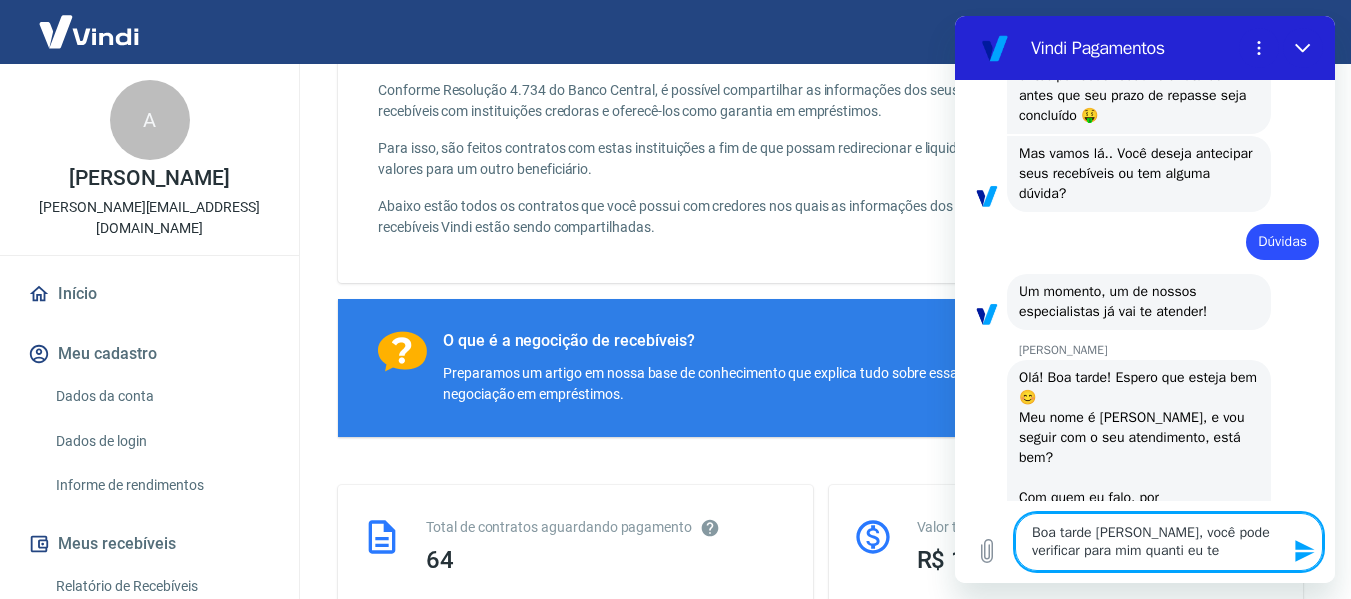 type on "Boa tarde [PERSON_NAME], você pode verificar para mim quanti eu teb" 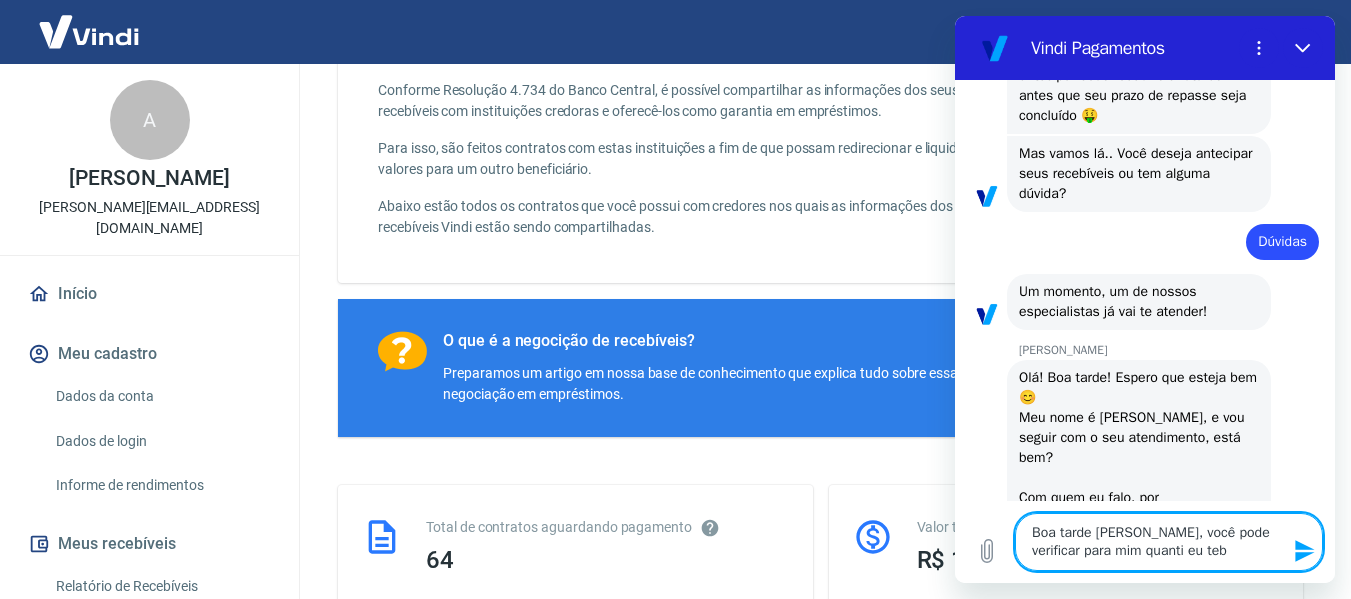 type on "x" 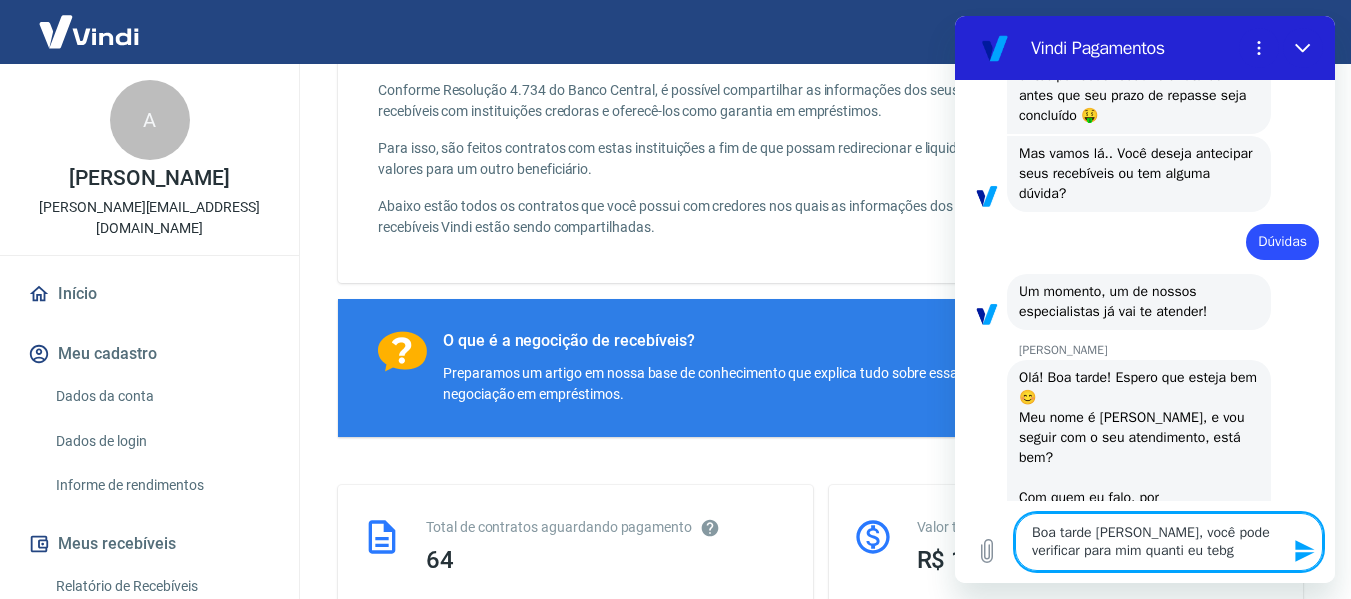 type on "Boa tarde [PERSON_NAME], você pode verificar para mim quanti eu tebg" 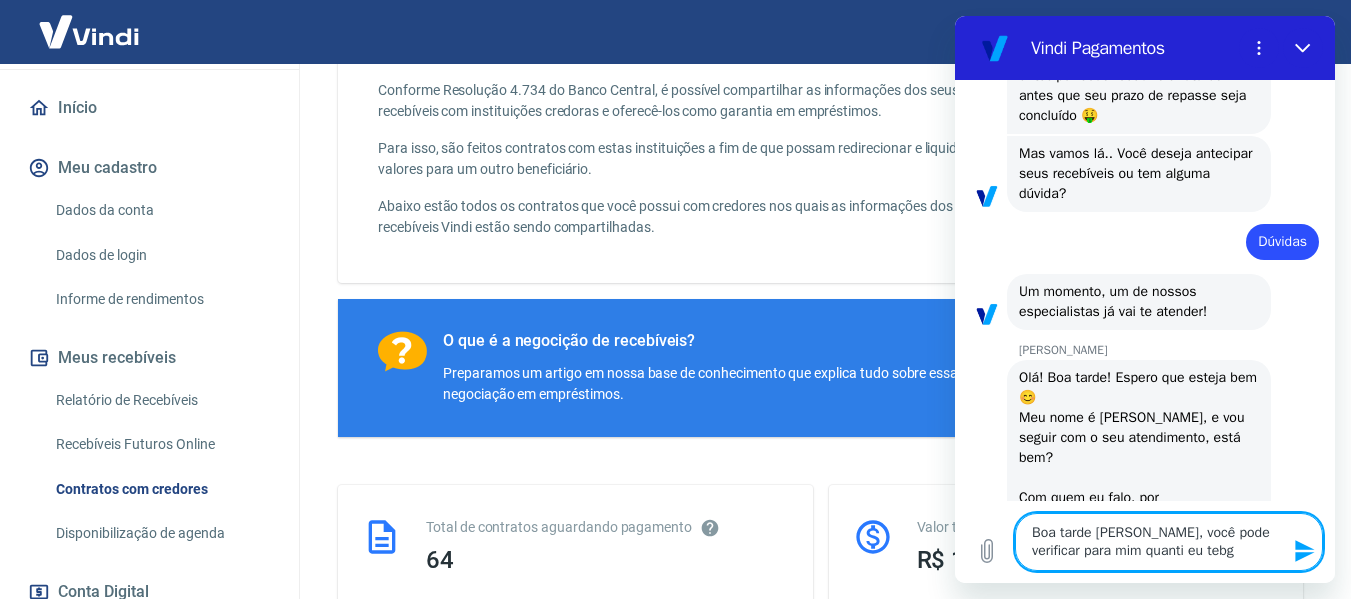 scroll, scrollTop: 300, scrollLeft: 0, axis: vertical 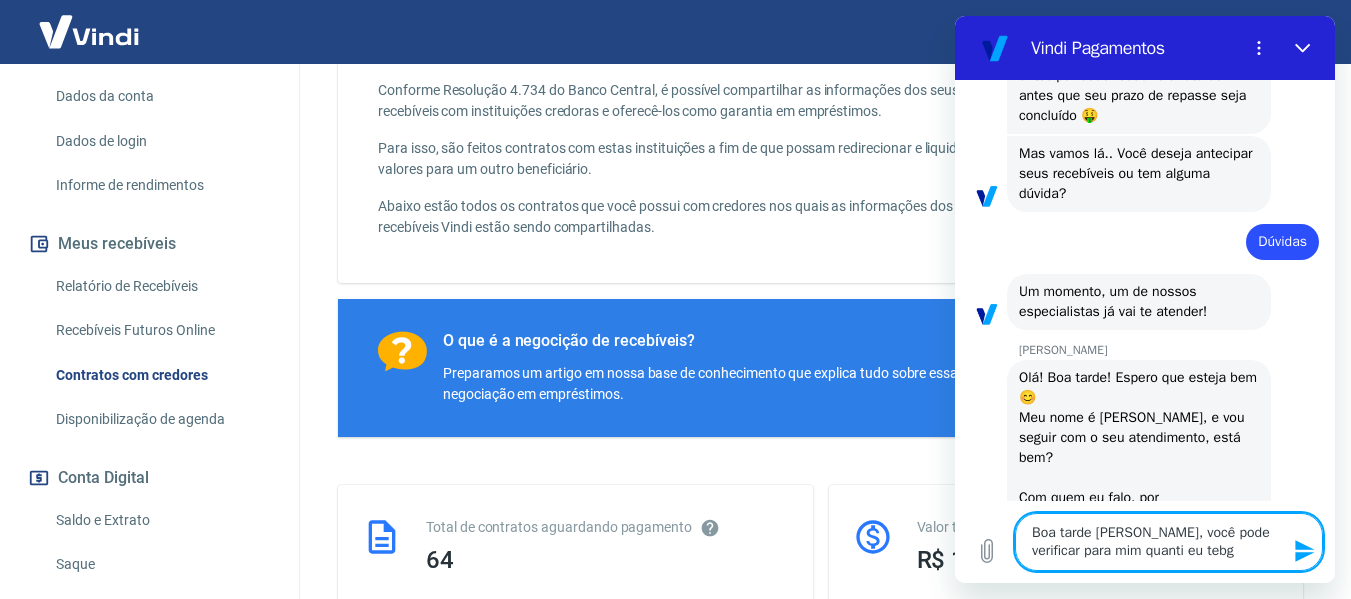 type on "Boa tarde [PERSON_NAME], você pode verificar para mim quanti eu tebg" 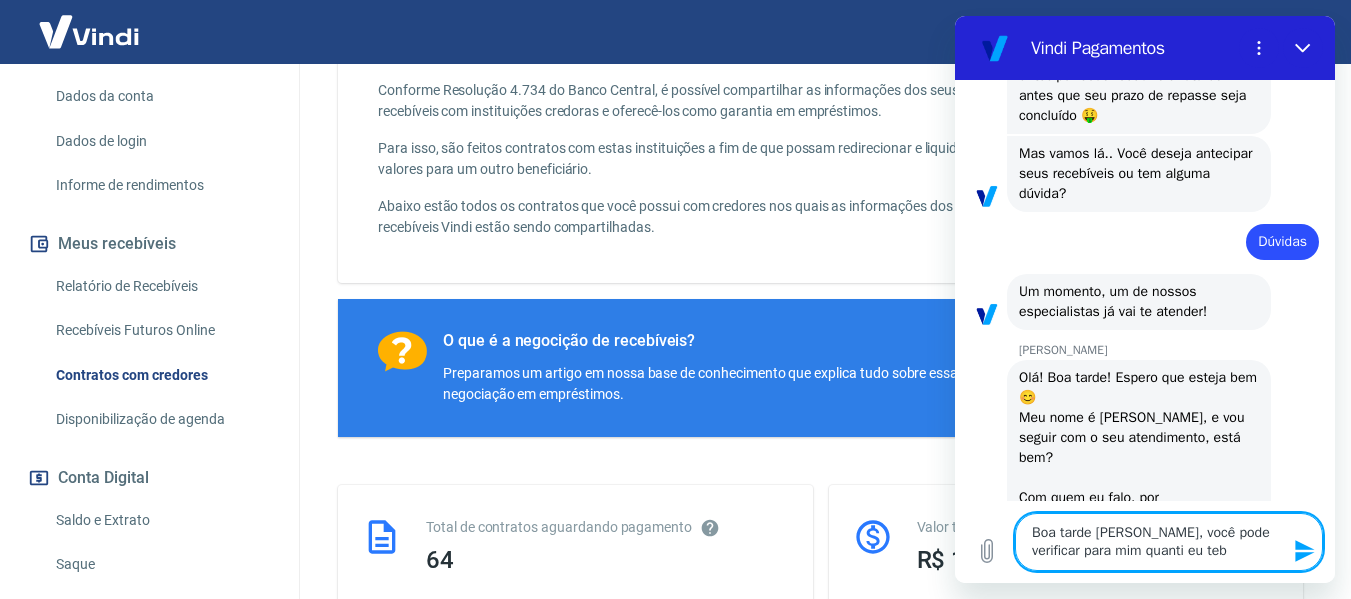 type on "Boa tarde [PERSON_NAME], você pode verificar para mim quanti eu te" 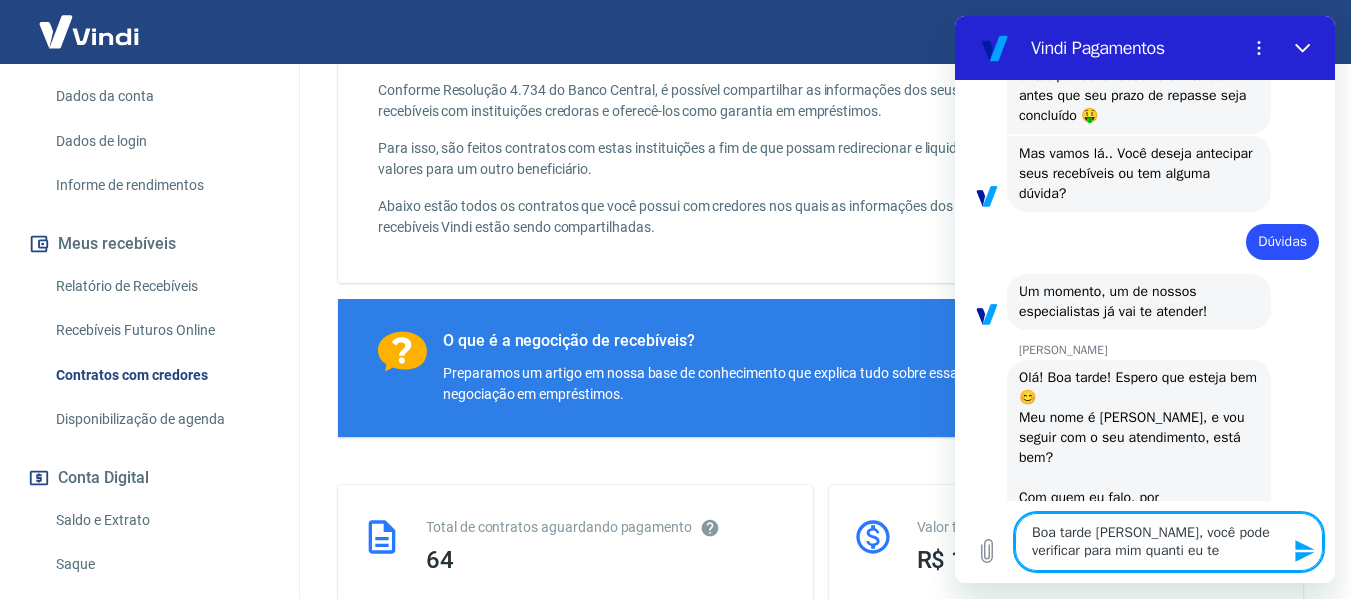 type on "Boa tarde [PERSON_NAME], você pode verificar para mim quanti eu ten" 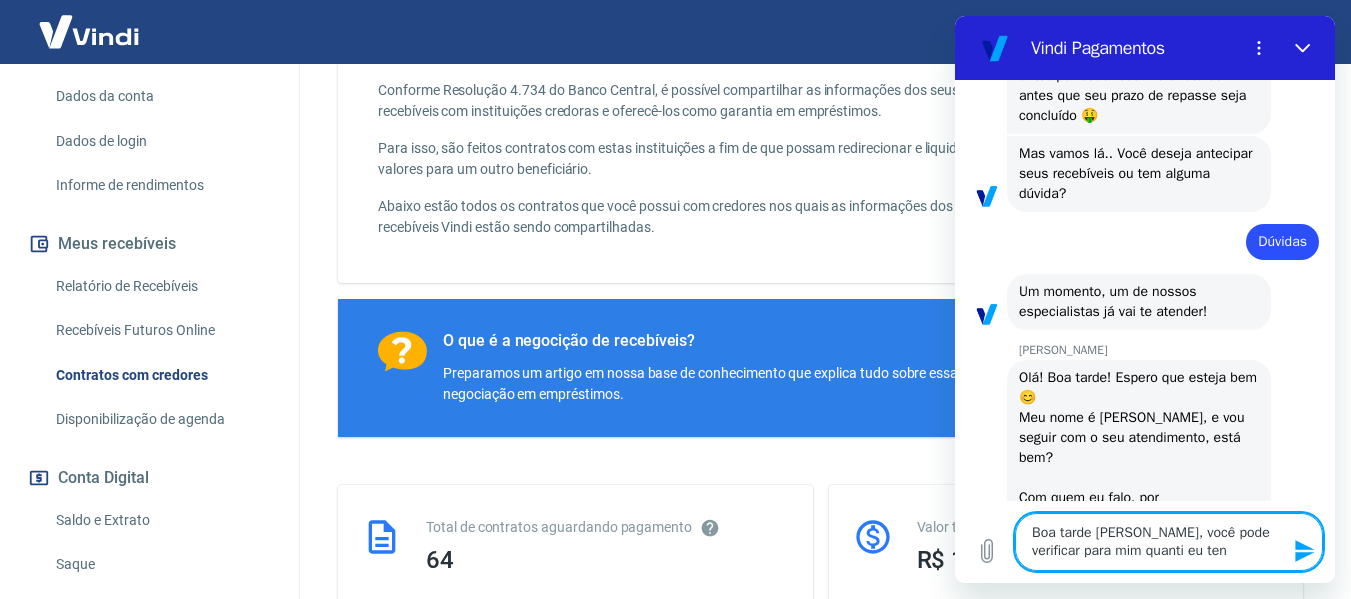 type on "Boa tarde [PERSON_NAME], você pode verificar para mim quanti eu tenh" 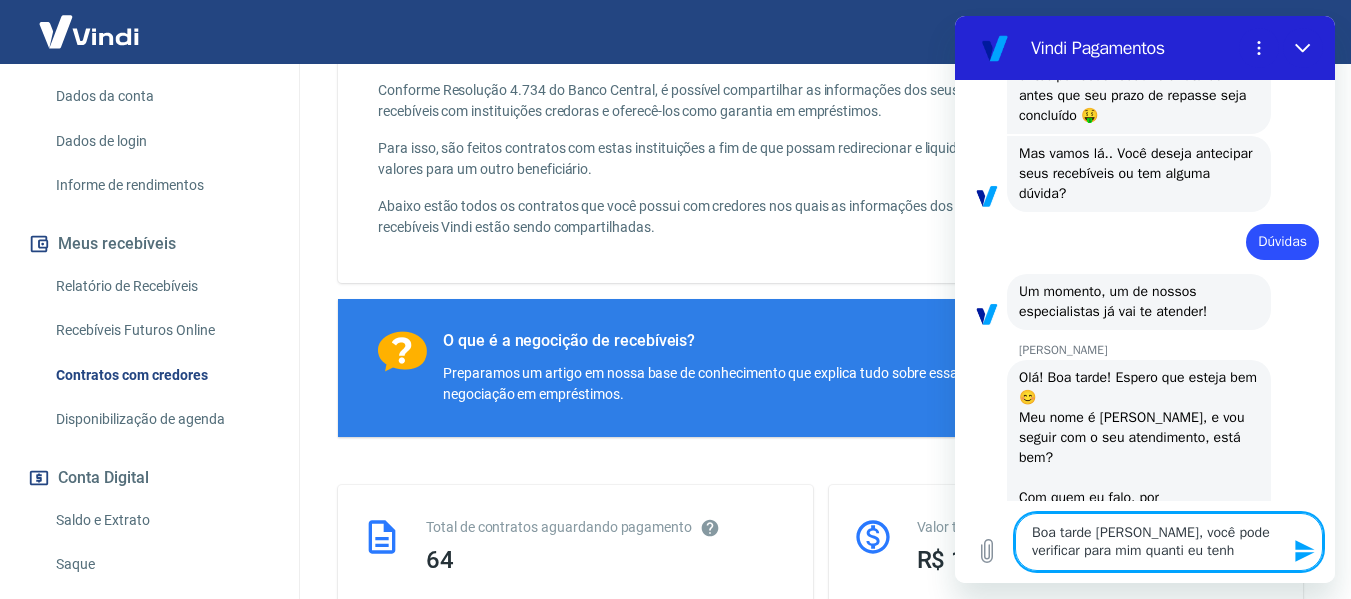 type on "Boa tarde [PERSON_NAME], você pode verificar para mim quanti eu tenho" 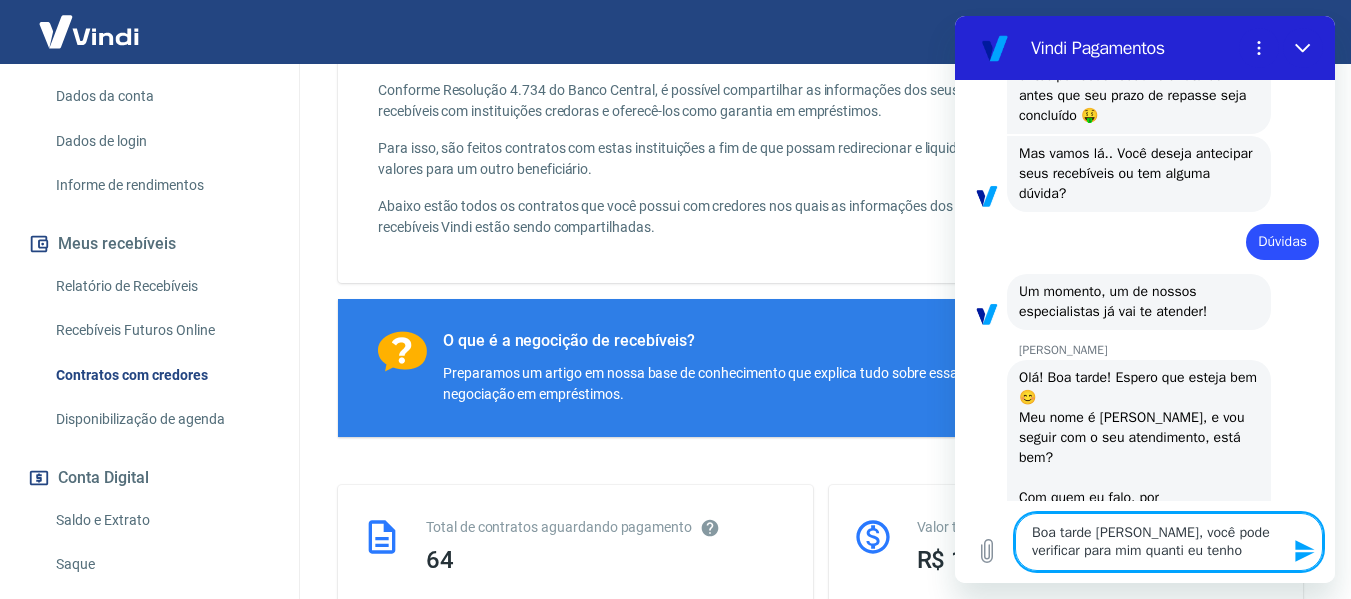 type on "Boa tarde [PERSON_NAME], você pode verificar para mim quanti eu tenho" 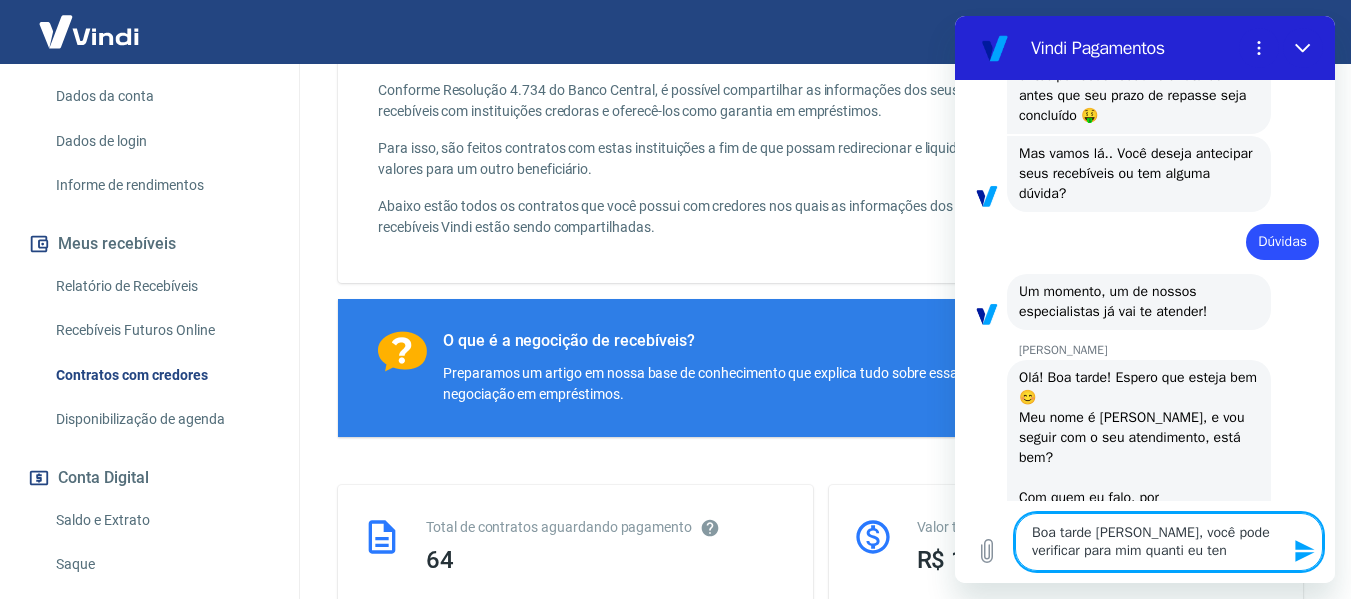 type on "Boa tarde [PERSON_NAME], você pode verificar para mim quanti eu te" 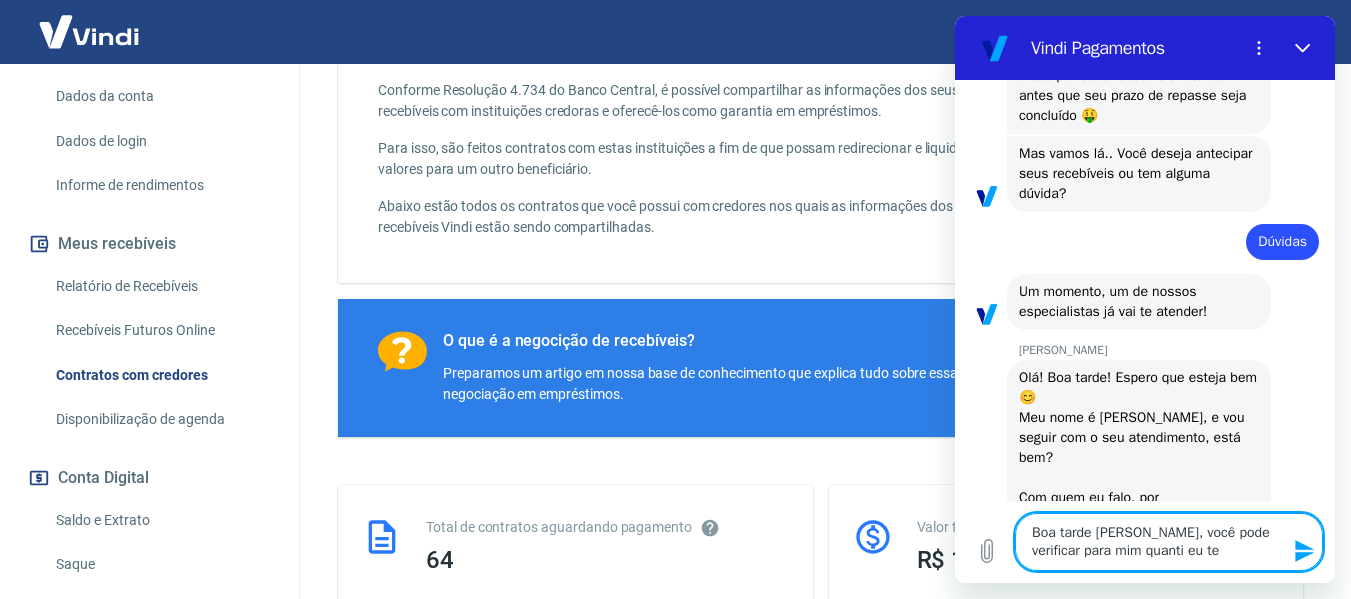type on "Boa tarde [PERSON_NAME], você pode verificar para mim quanti eu t" 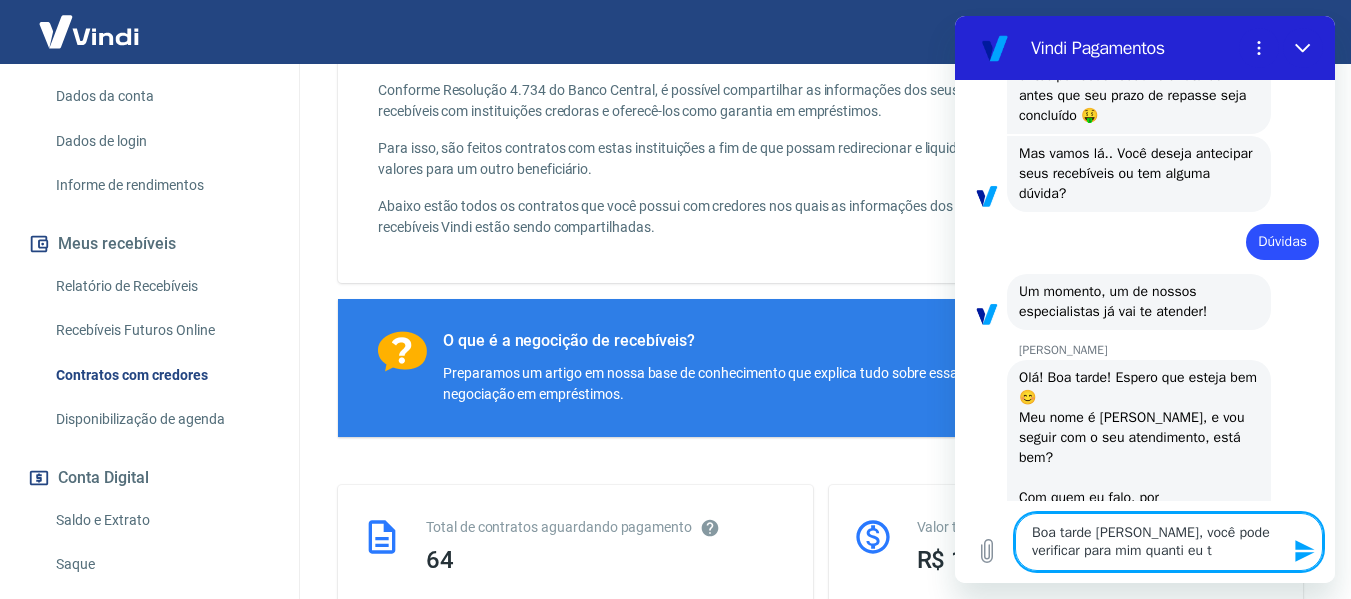 type on "Boa tarde [PERSON_NAME], você pode verificar para mim quanti eu" 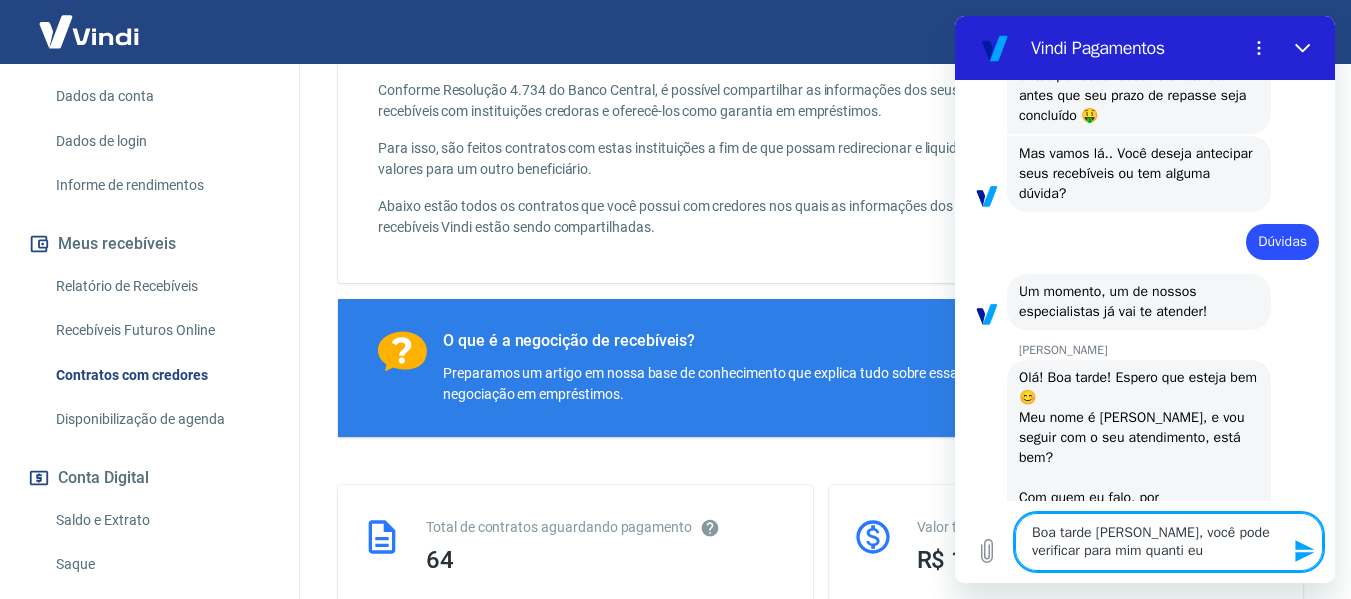 type on "Boa tarde [PERSON_NAME], você pode verificar para mim quanti eu" 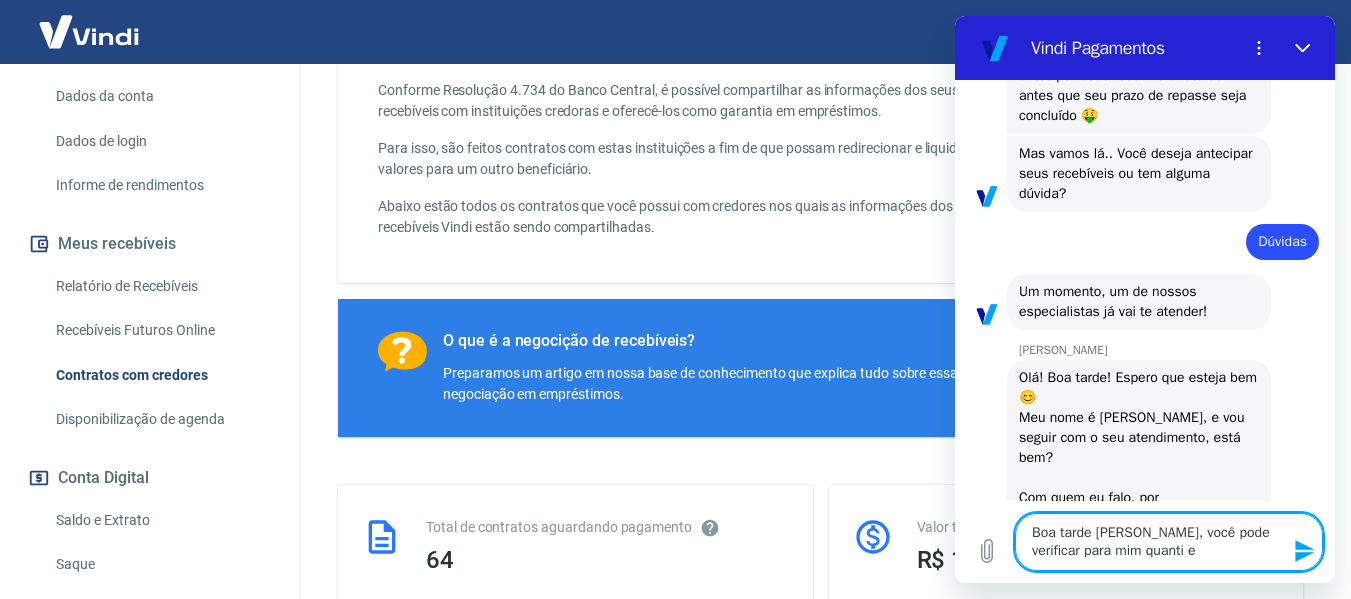 type on "Boa tarde [PERSON_NAME], você pode verificar para mim quanti" 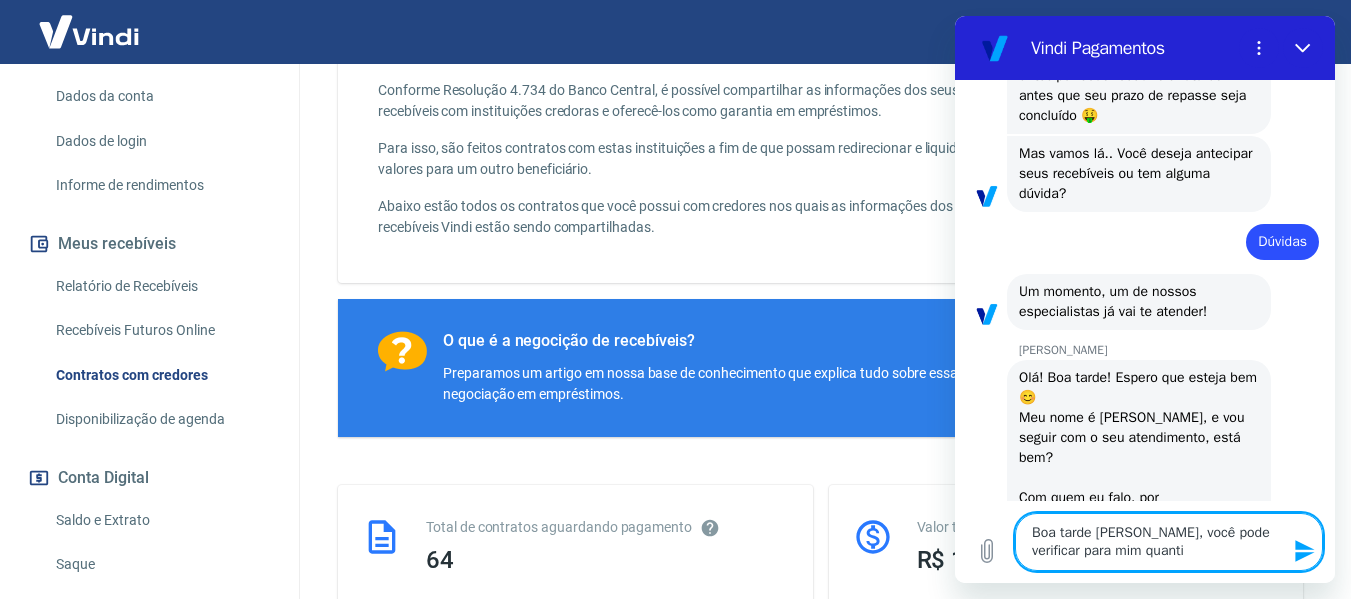 type on "Boa tarde [PERSON_NAME], você pode verificar para mim quanti" 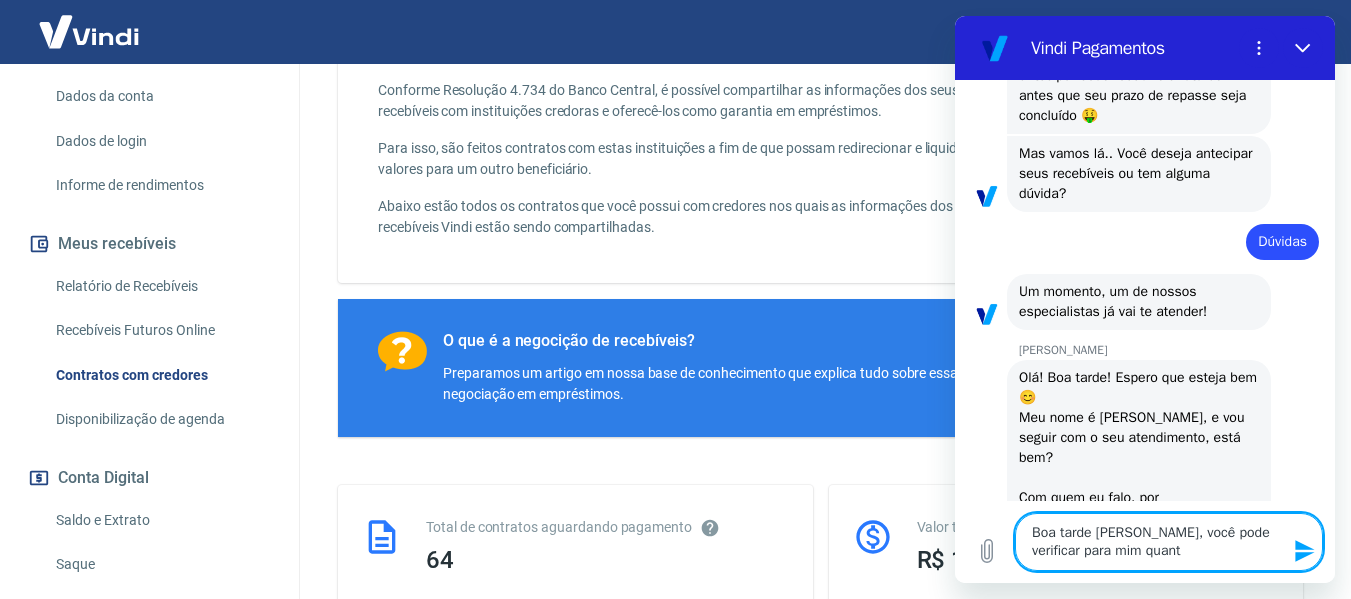 type on "Boa tarde [PERSON_NAME], você pode verificar para mim quanto" 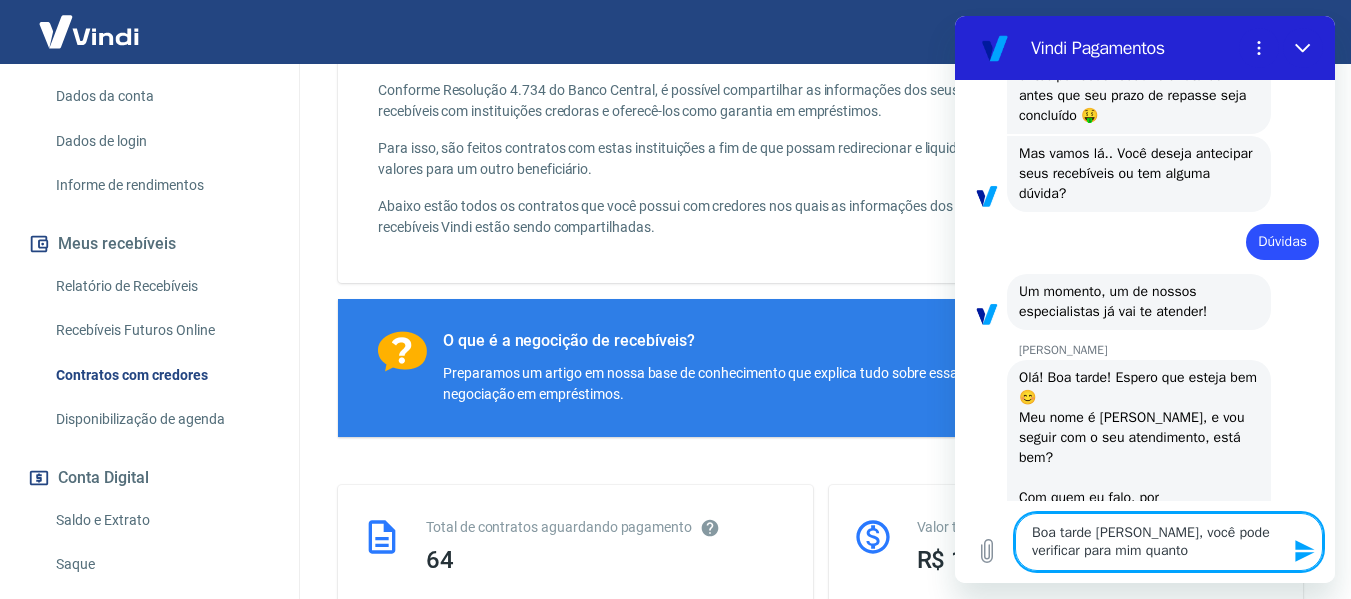 type on "Boa tarde [PERSON_NAME], você pode verificar para mim quanto" 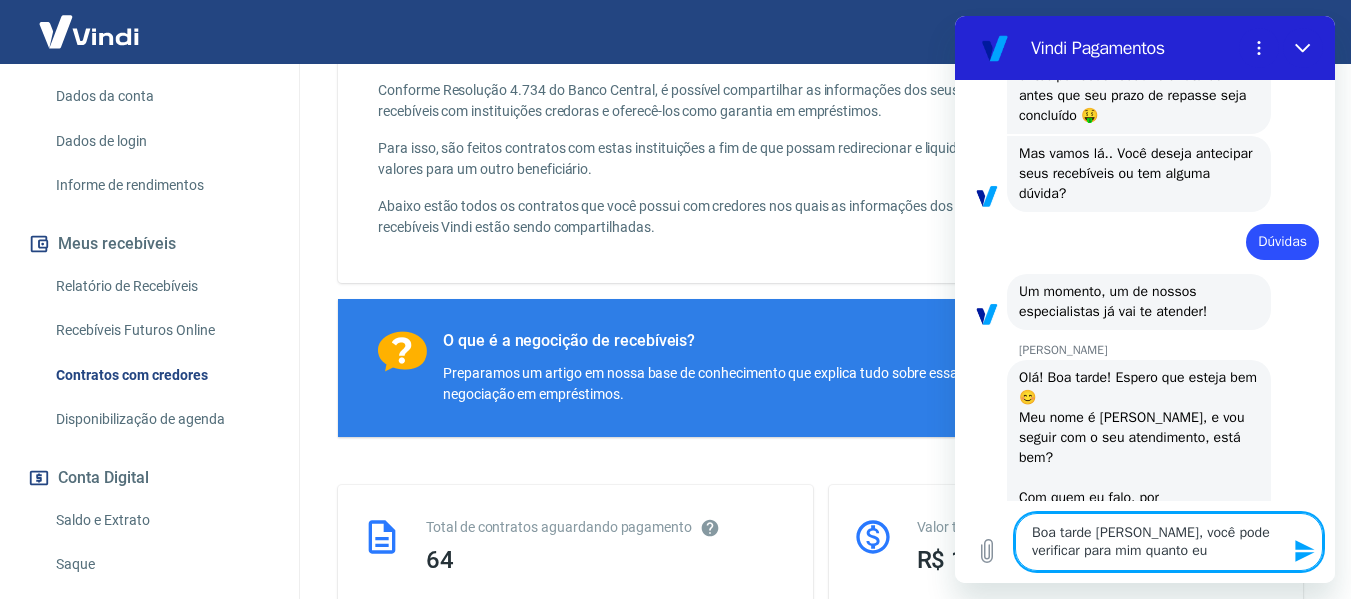 type on "Boa tarde [PERSON_NAME], você pode verificar para mim quanto eu" 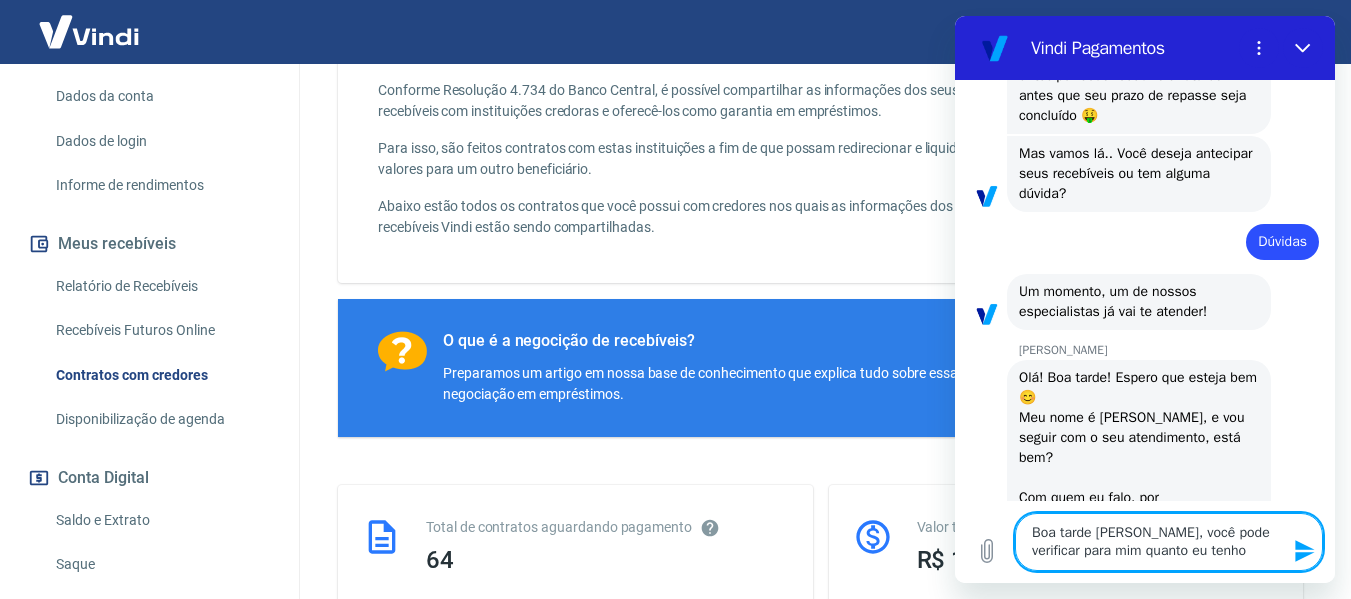type on "Boa tarde [PERSON_NAME], você pode verificar para mim quanto eu tenho" 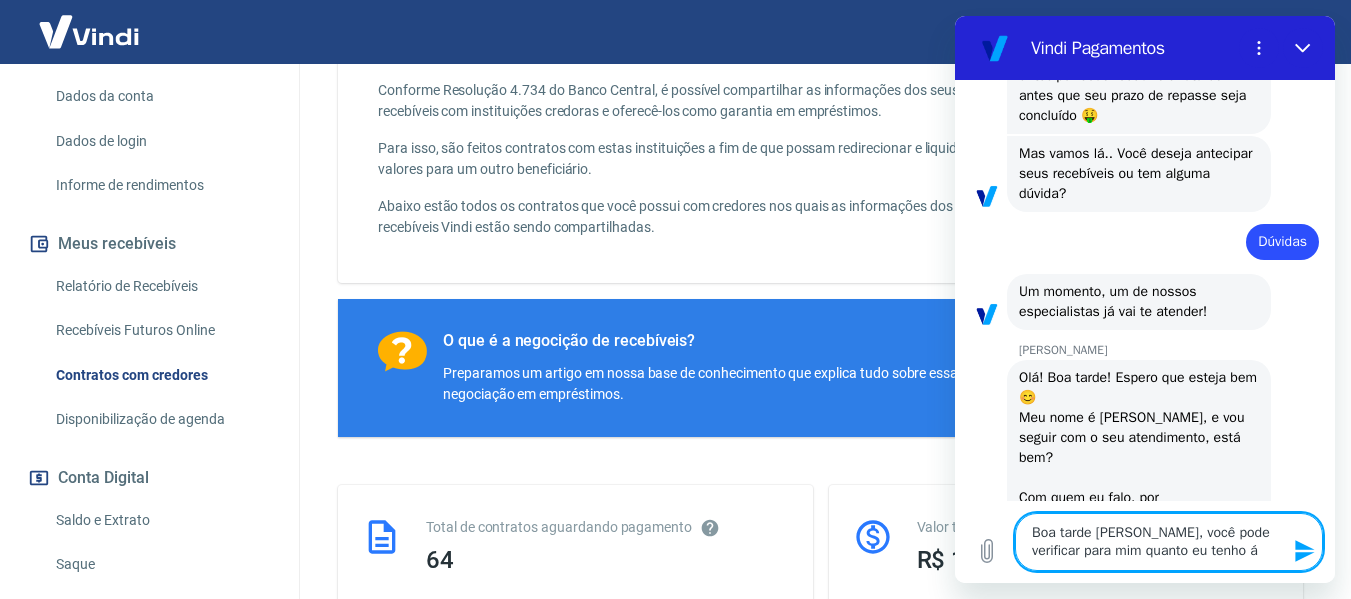 type on "Boa tarde [PERSON_NAME], você pode verificar para mim quanto eu tenho ár" 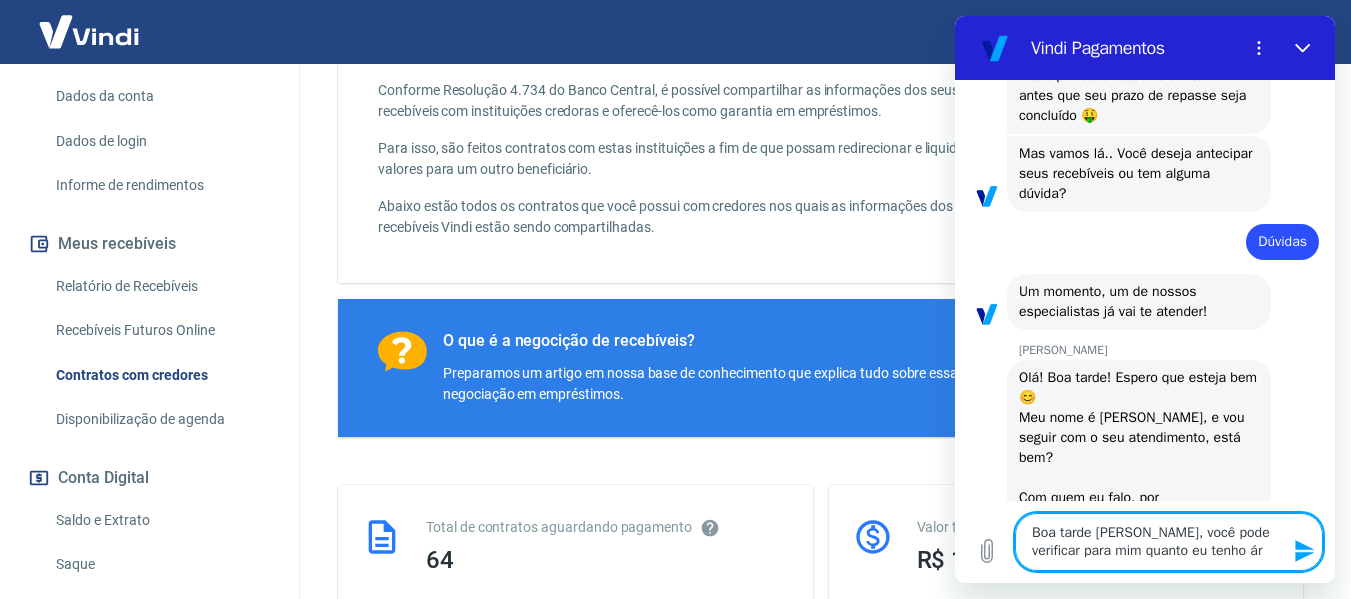 type on "Boa tarde [PERSON_NAME], você pode verificar para mim quanto eu tenho ára" 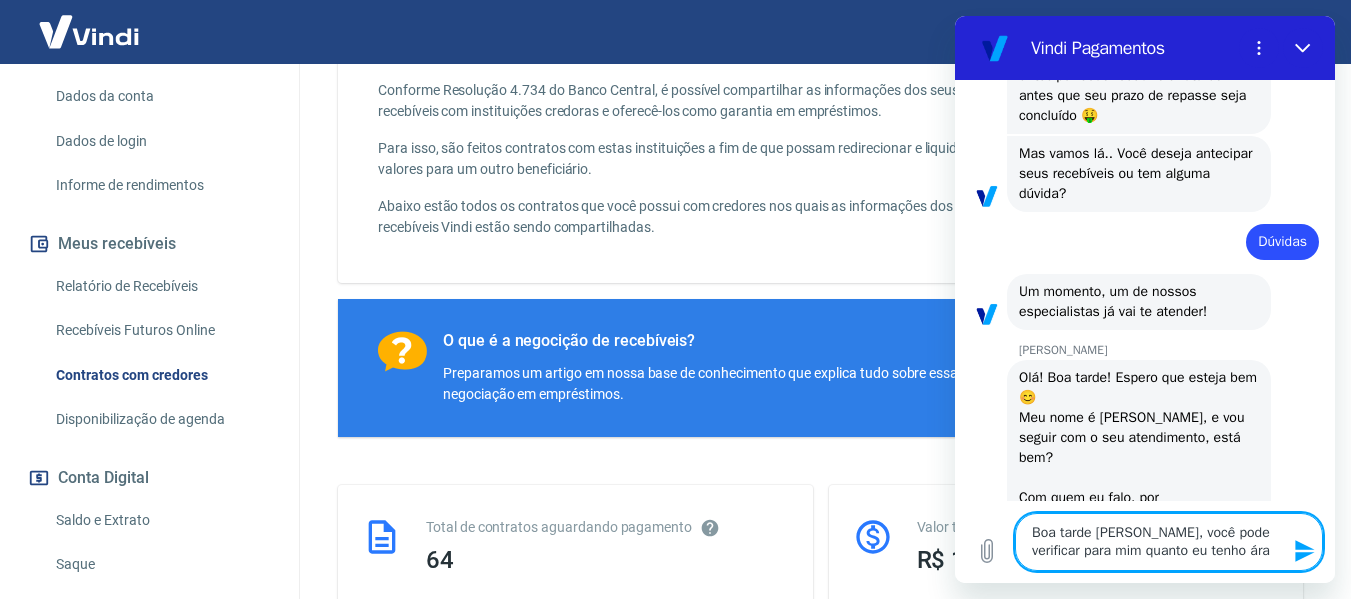 type on "x" 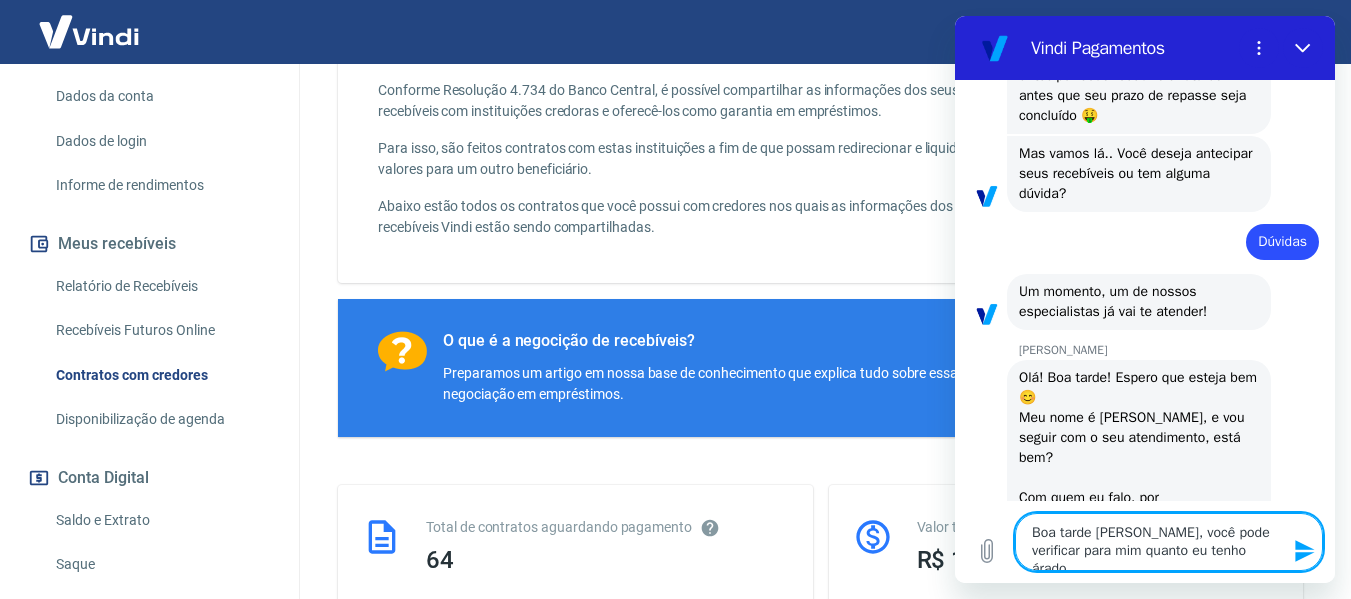 type on "Boa tarde [PERSON_NAME], você pode verificar para mim quanto eu tenho árado n" 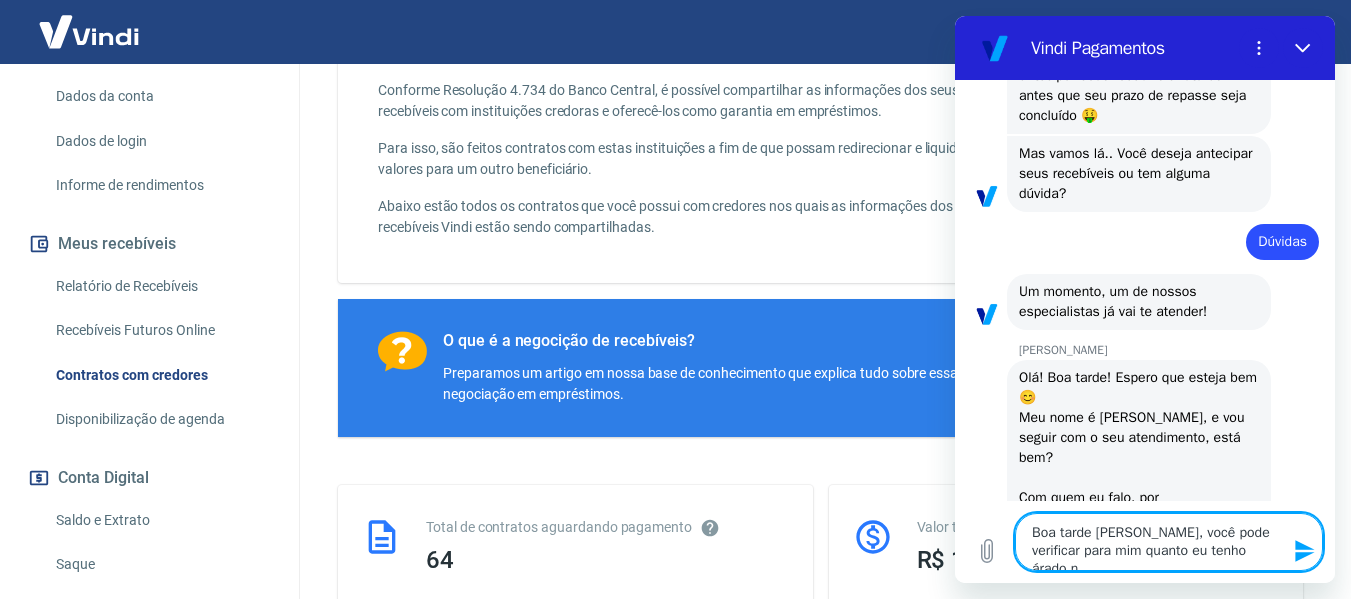 type on "Boa tarde [PERSON_NAME], você pode verificar para mim quanto eu tenho árado na" 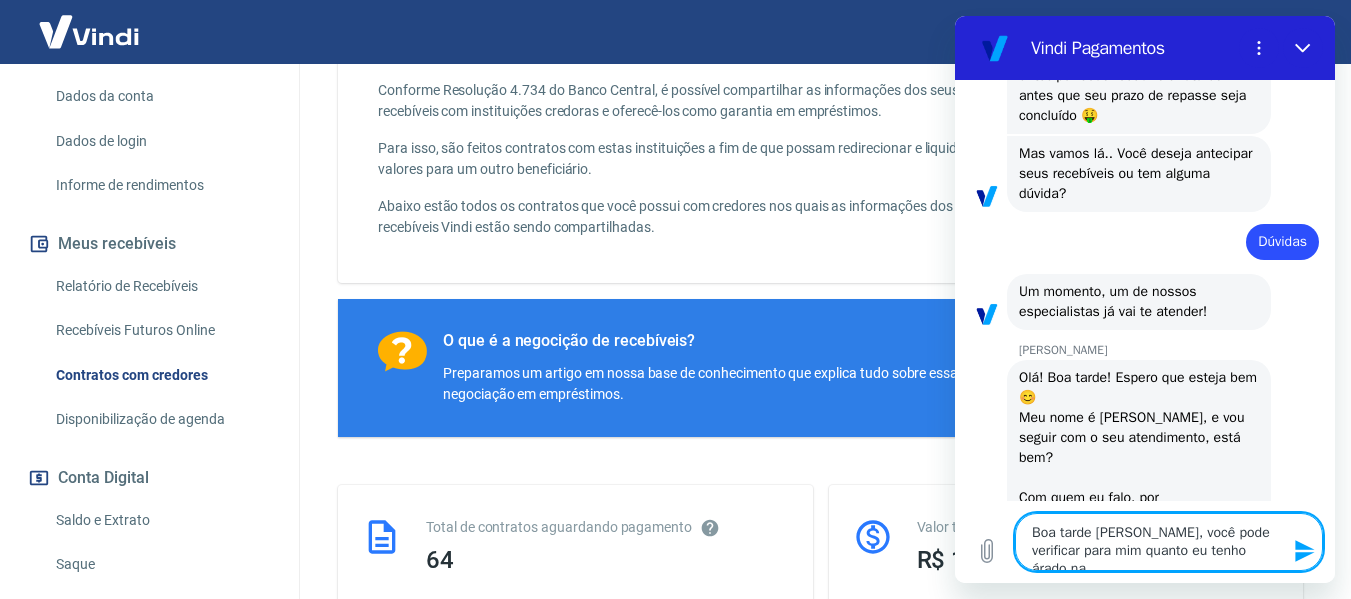 type on "Boa tarde [PERSON_NAME], você pode verificar para mim quanto eu tenho árado na" 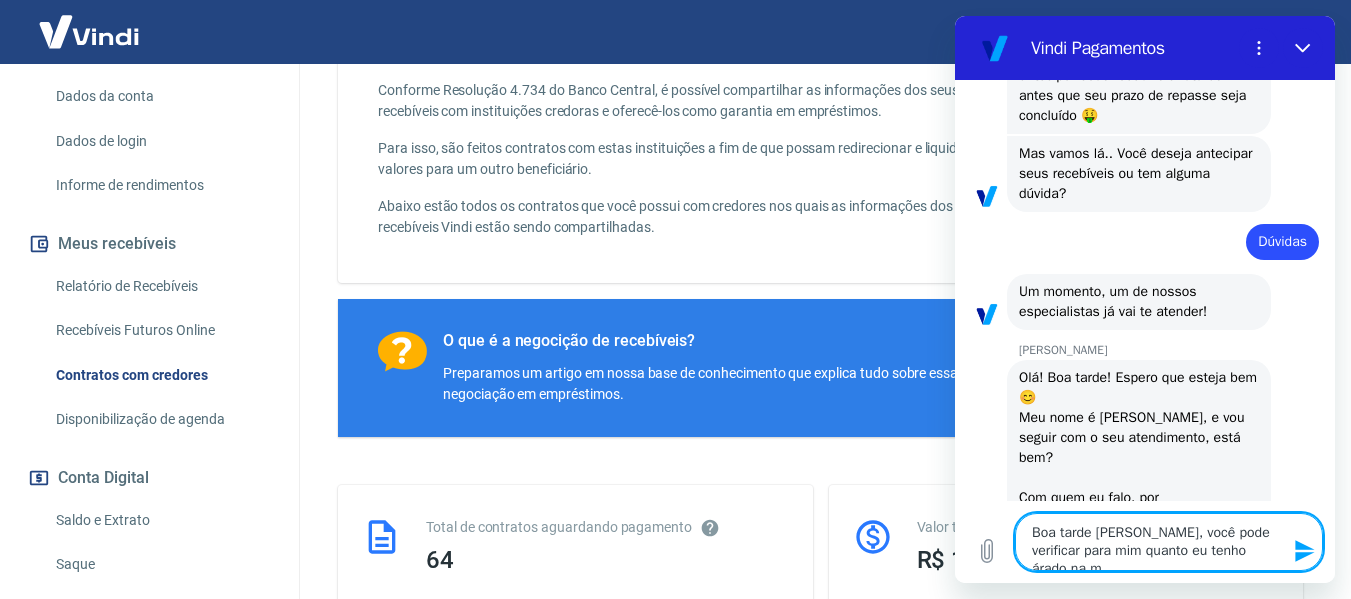 type on "Boa tarde [PERSON_NAME], você pode verificar para mim quanto eu tenho árado na mi" 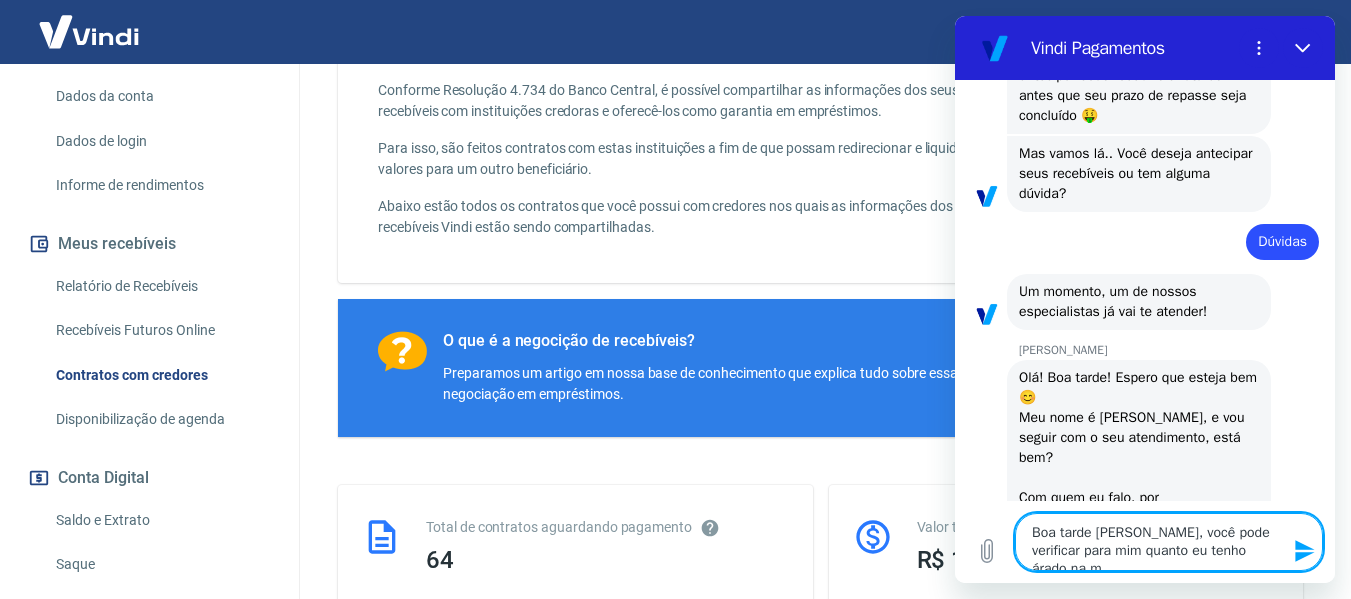 type on "x" 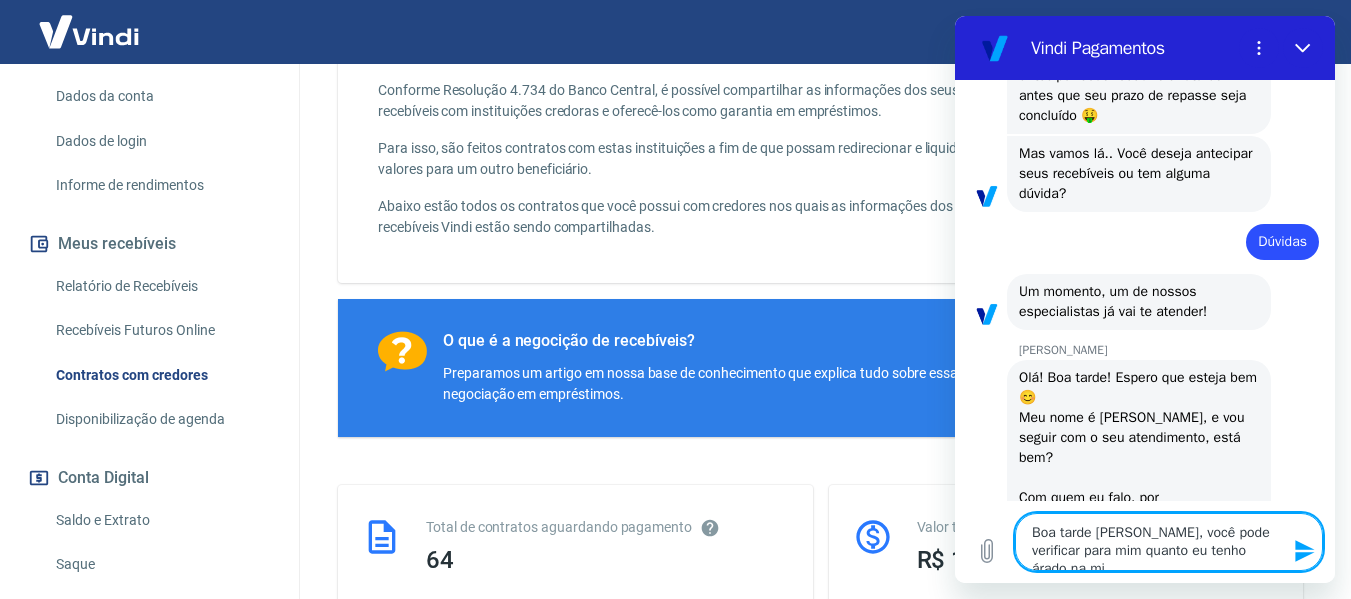 type on "Boa tarde [PERSON_NAME], você pode verificar para mim quanto eu tenho árado na min" 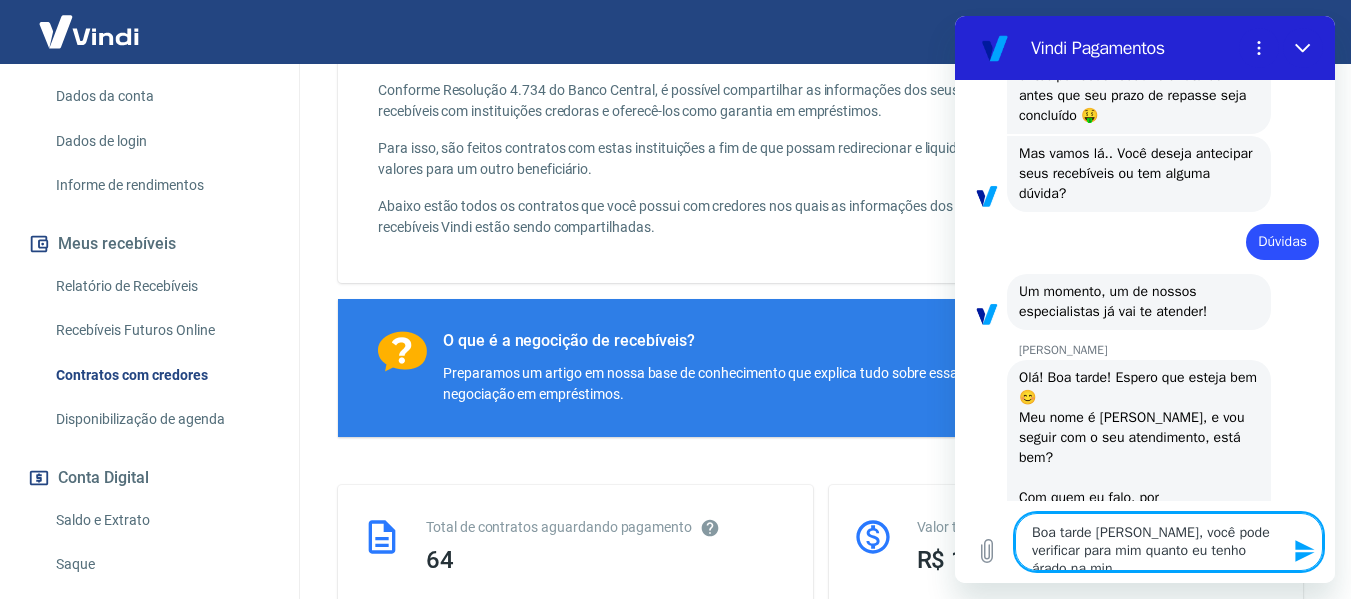 type on "x" 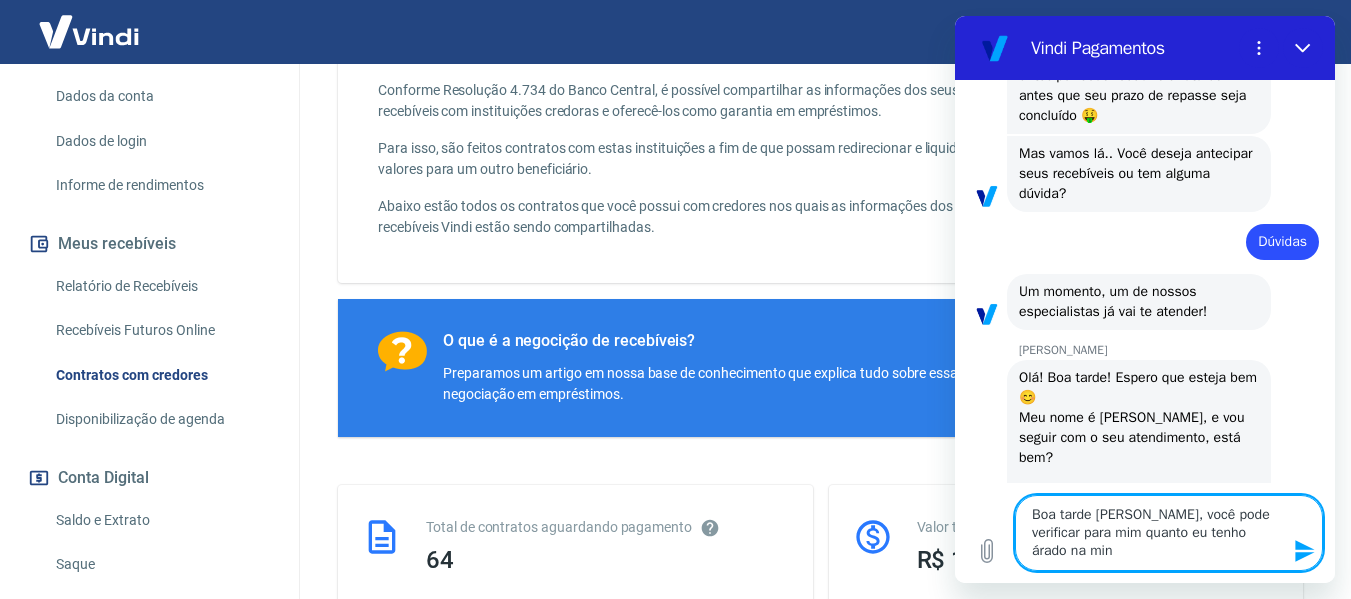 type on "Boa tarde [PERSON_NAME], você pode verificar para mim quanto eu tenho árado na minh" 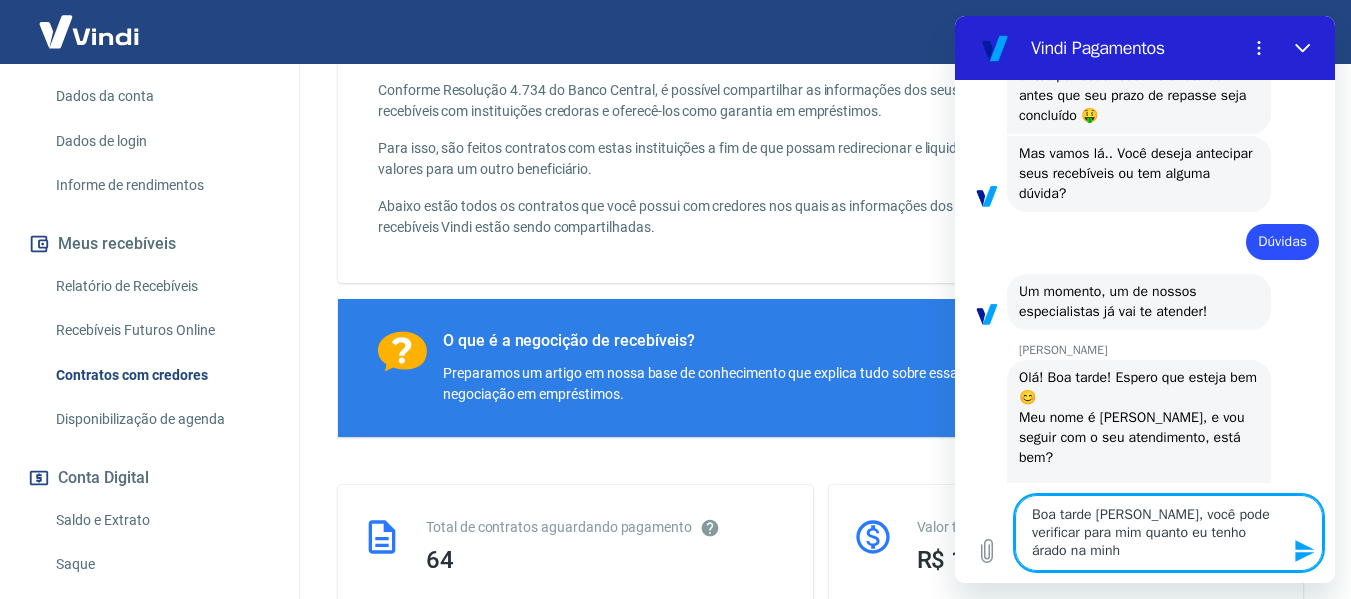 type on "Boa tarde [PERSON_NAME], você pode verificar para mim quanto eu tenho árado na minha" 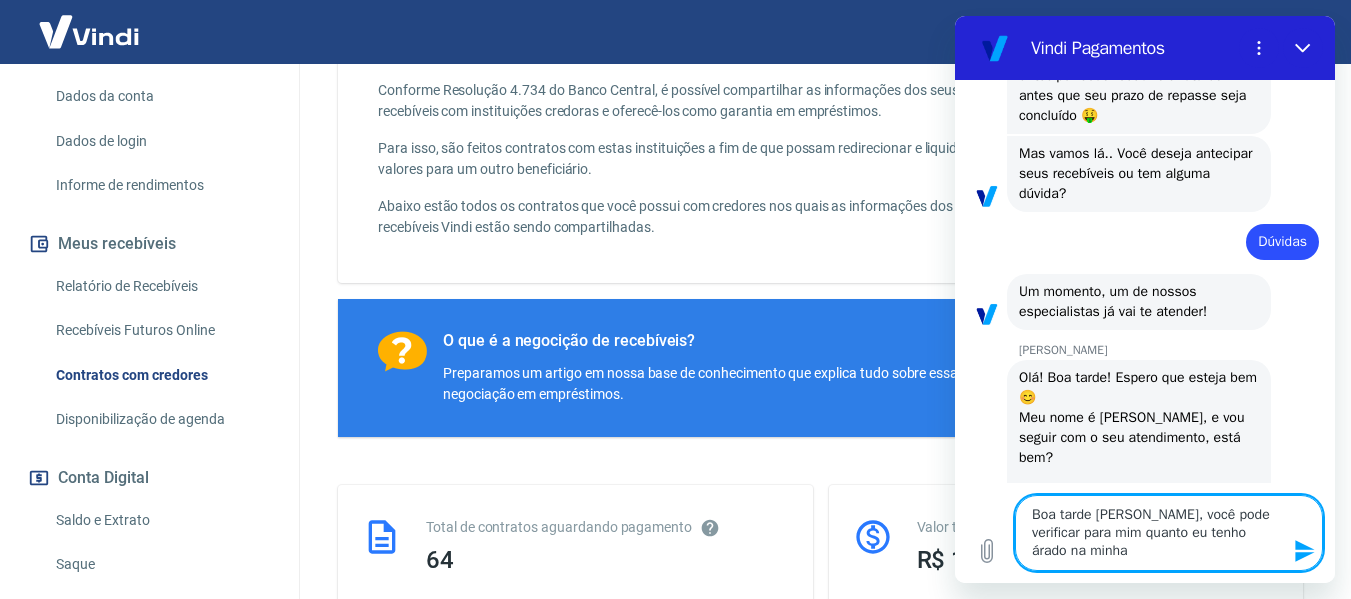 type on "Boa tarde [PERSON_NAME], você pode verificar para mim quanto eu tenho árado na minha" 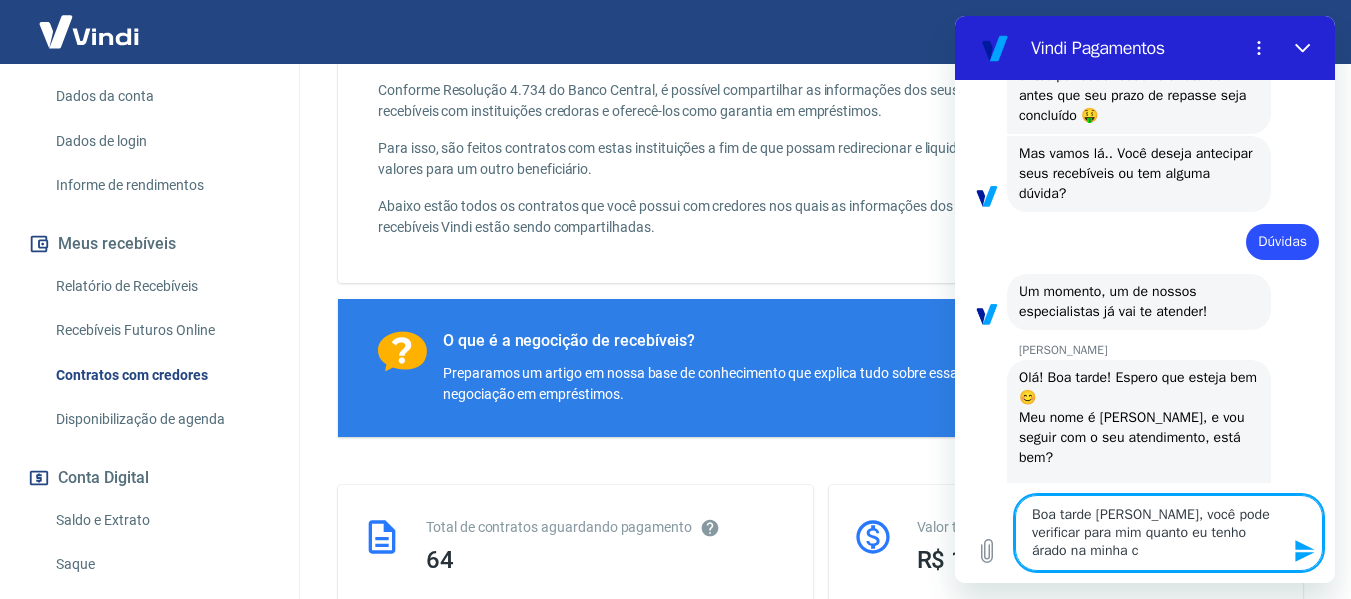 type on "Boa tarde [PERSON_NAME], você pode verificar para mim quanto eu tenho árado na minha co" 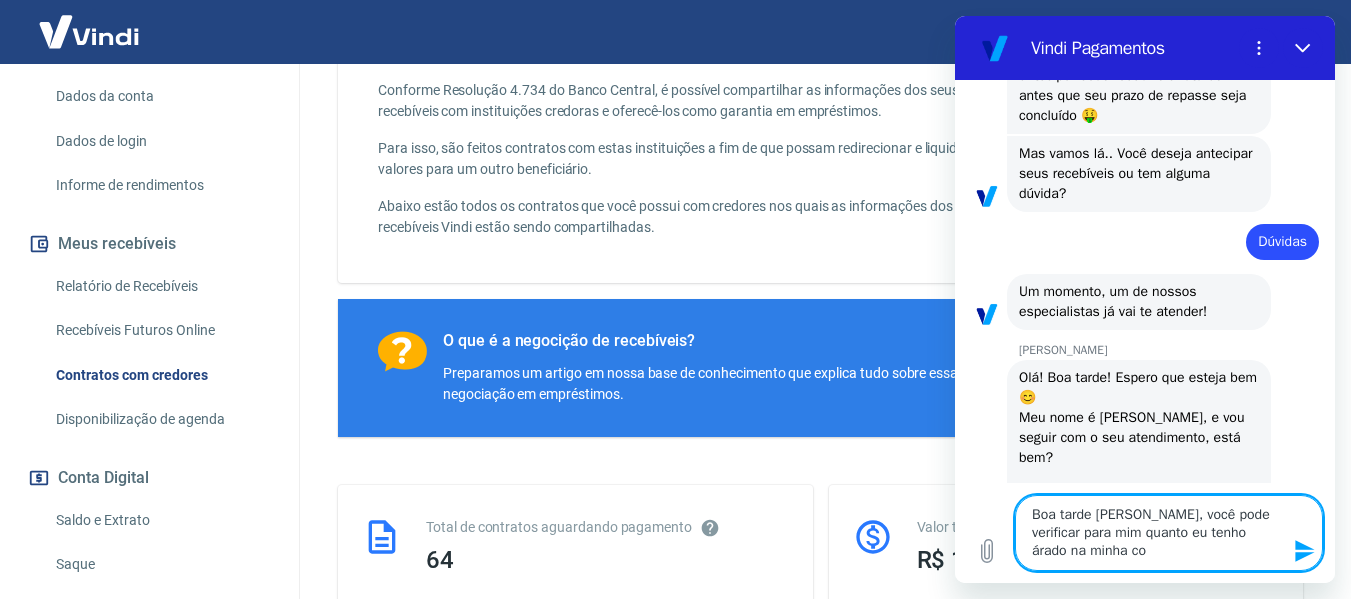type on "Boa tarde [PERSON_NAME], você pode verificar para mim quanto eu tenho árado na minha con" 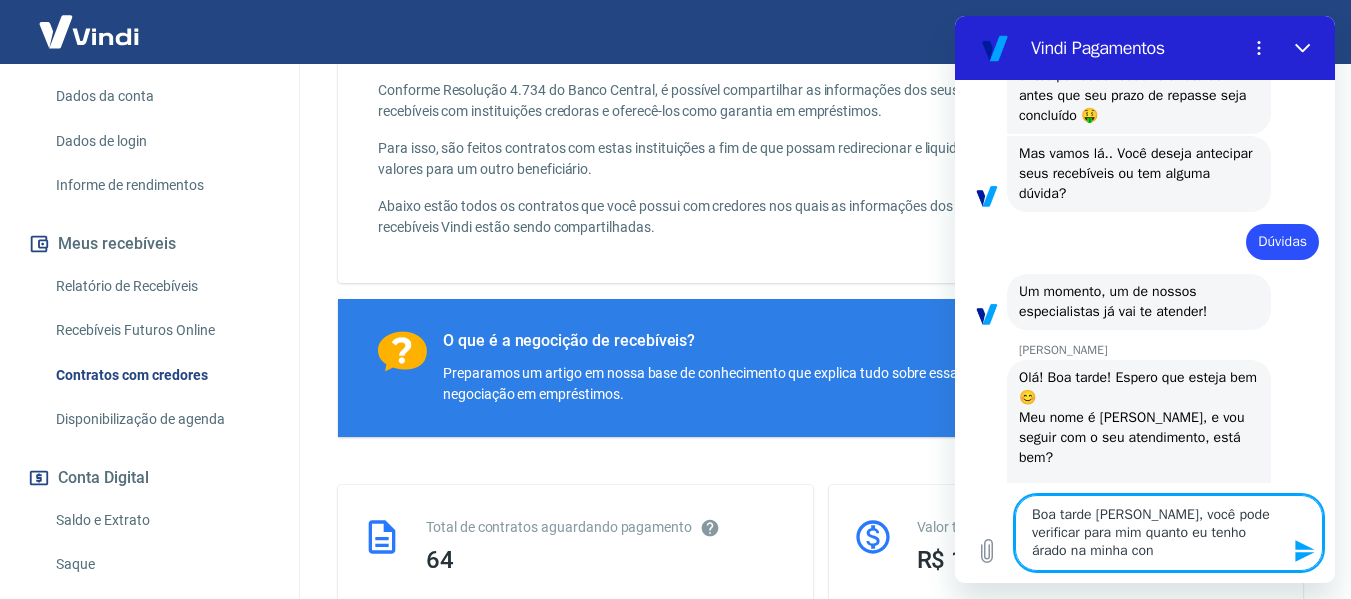 type on "Boa tarde [PERSON_NAME], você pode verificar para mim quanto eu tenho árado na minha cont" 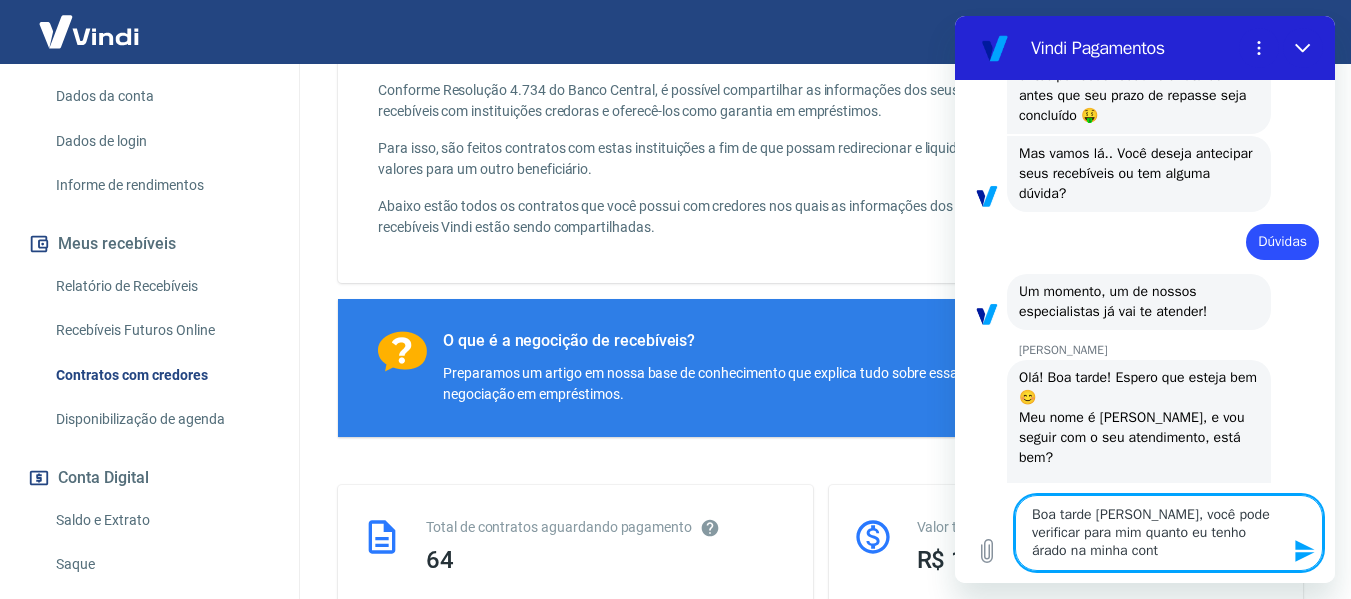 type on "Boa tarde [PERSON_NAME], você pode verificar para mim quanto eu tenho árado na minha conta" 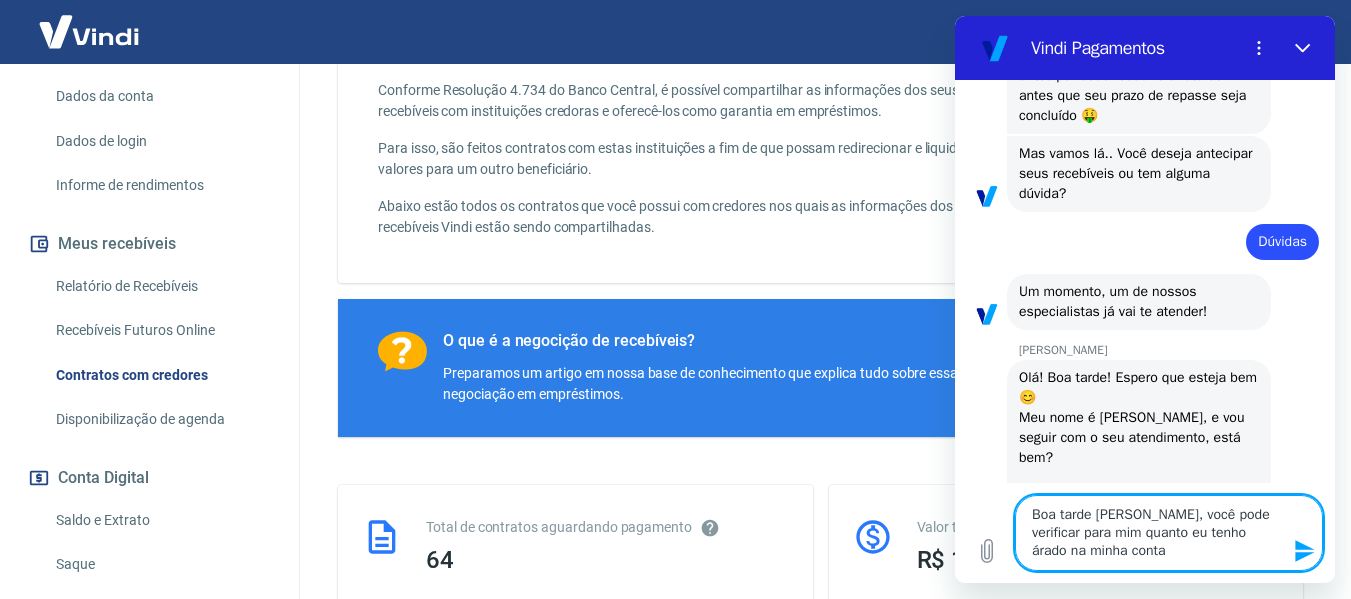 type on "Boa tarde [PERSON_NAME], você pode verificar para mim quanto eu tenho árado na minha conta" 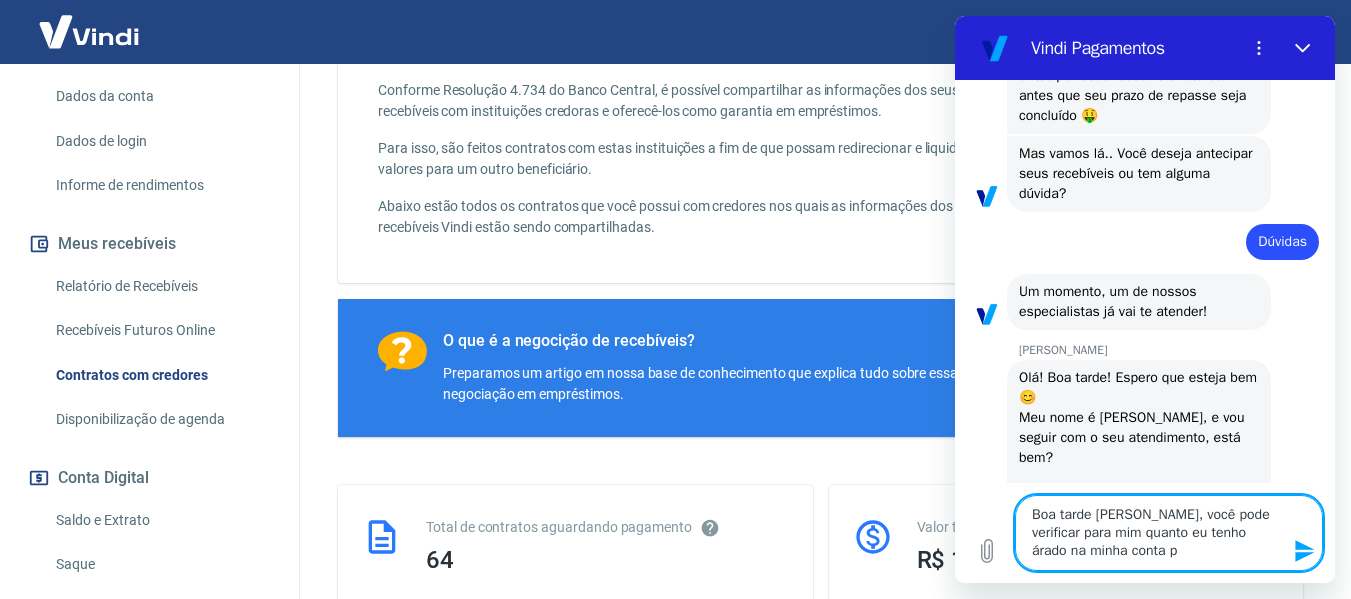 type on "Boa tarde [PERSON_NAME], você pode verificar para mim quanto eu tenho árado na minha conta po" 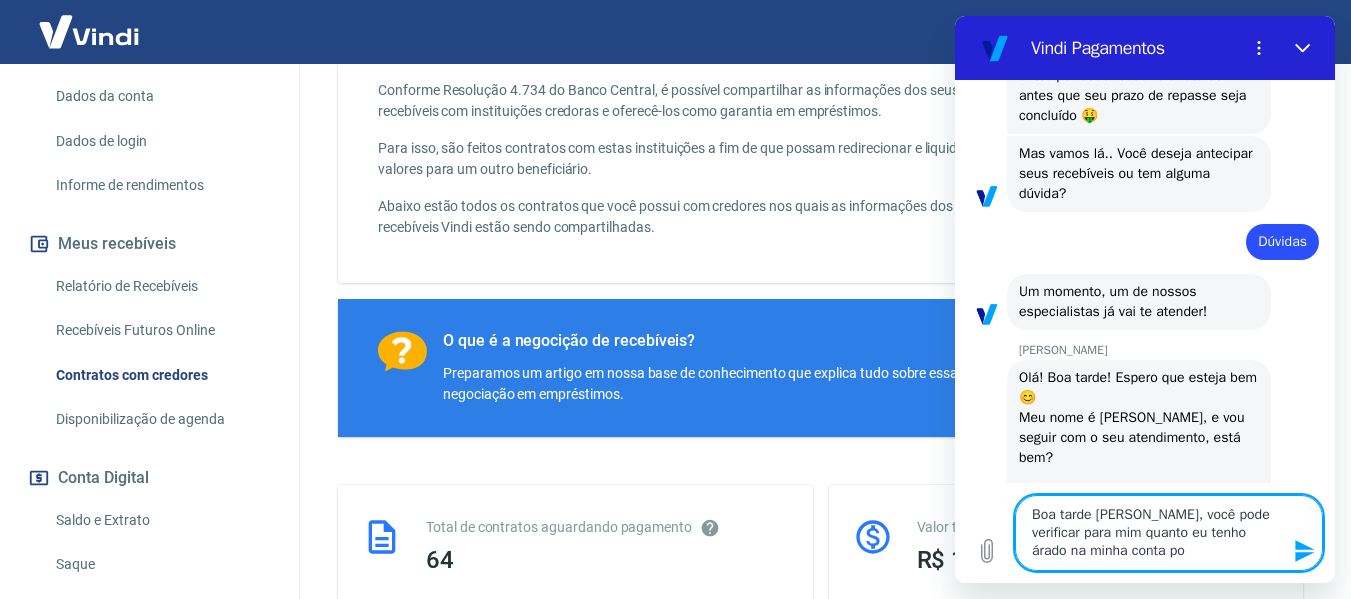 type on "Boa tarde [PERSON_NAME], você pode verificar para mim quanto eu tenho árado na minha conta por" 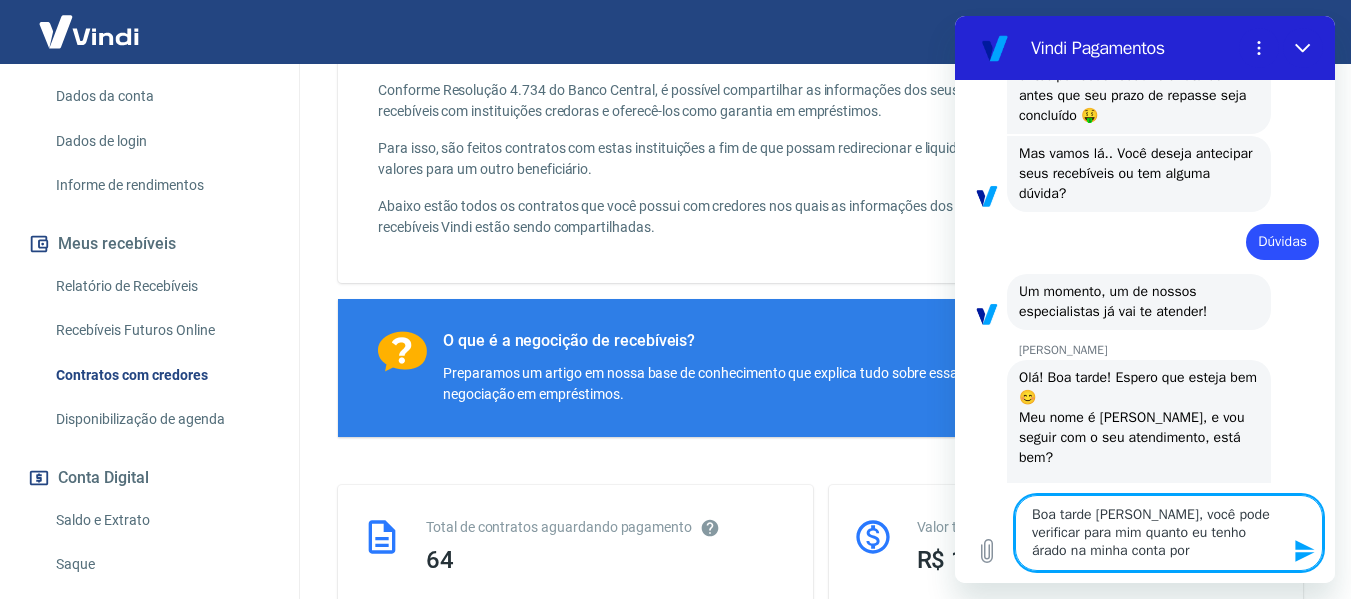 type on "Boa tarde [PERSON_NAME], você pode verificar para mim quanto eu tenho árado na minha conta por" 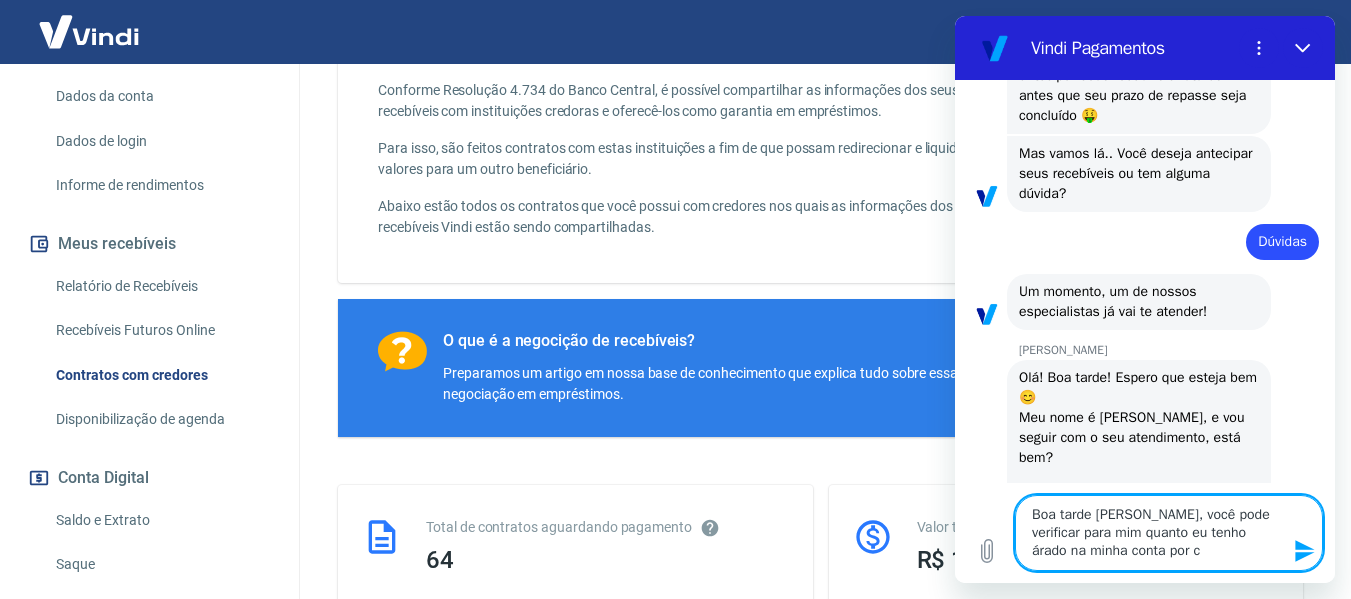 type on "Boa tarde [PERSON_NAME], você pode verificar para mim quanto eu tenho árado na minha conta por co" 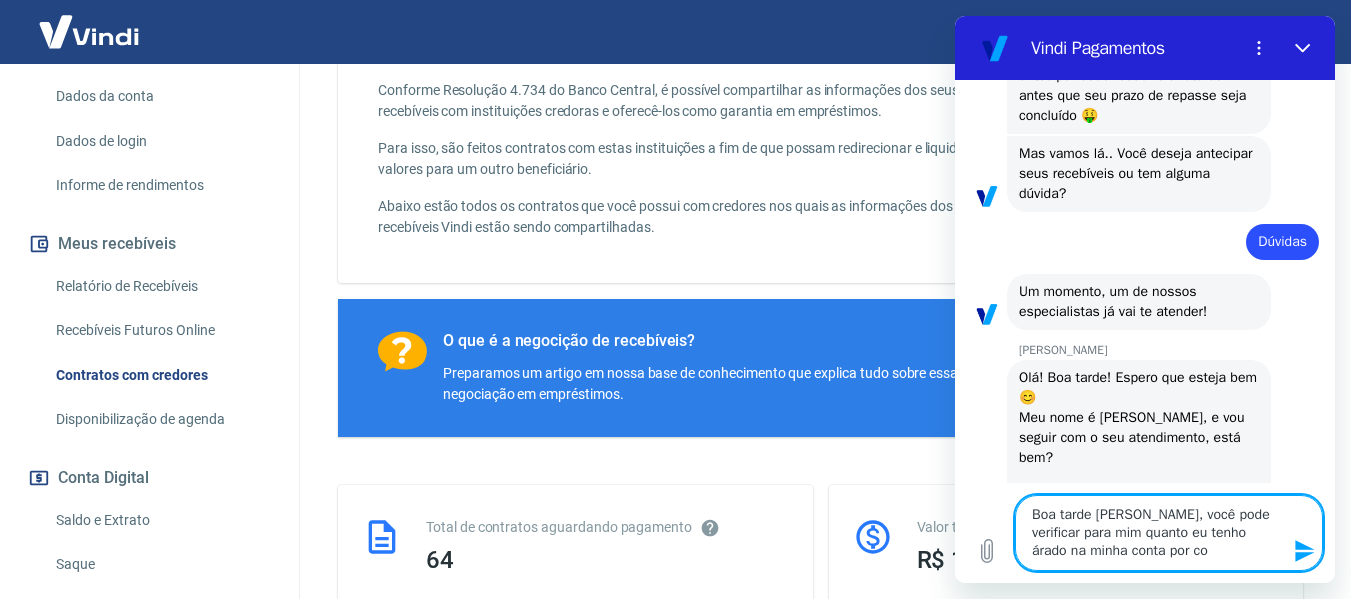 type on "x" 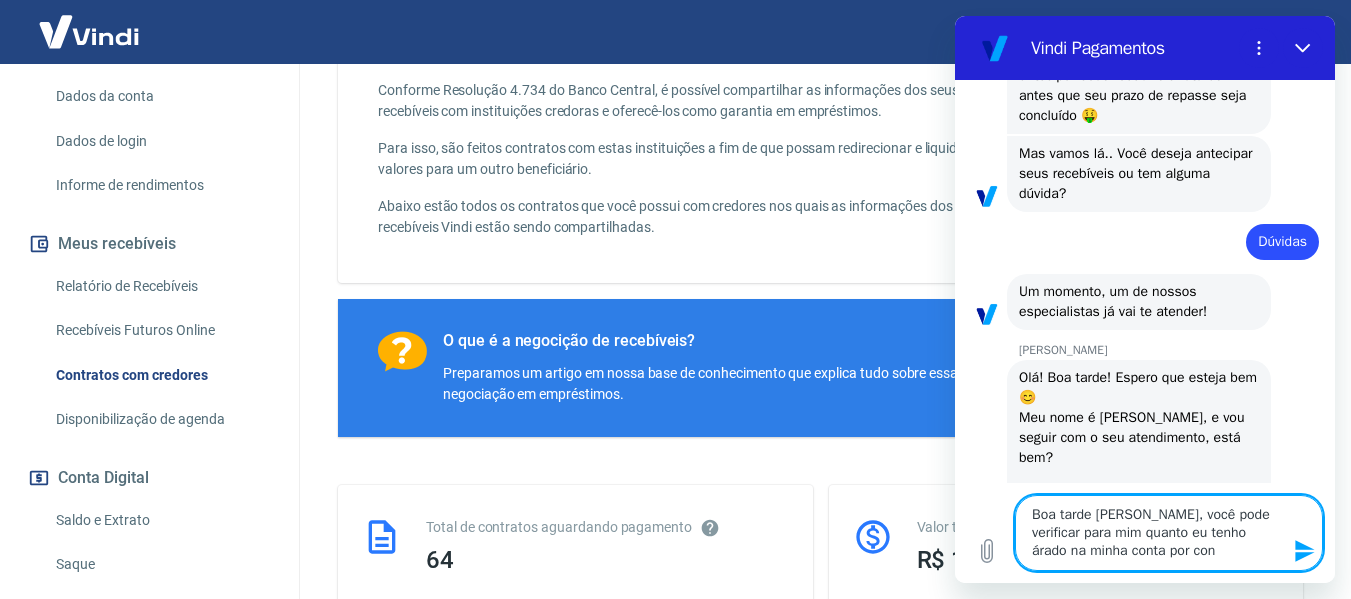 type on "Boa tarde [PERSON_NAME], você pode verificar para mim quanto eu tenho árado na minha conta por cont" 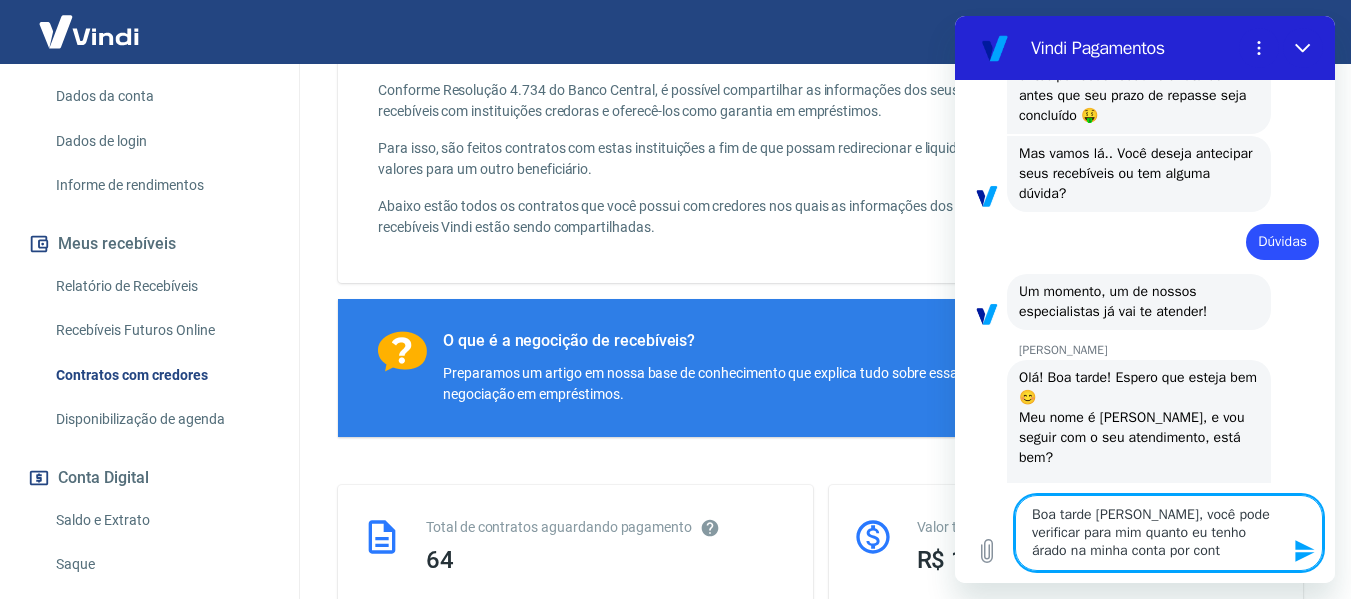type on "Boa tarde [PERSON_NAME], você pode verificar para mim quanto eu tenho árado na minha conta por contr" 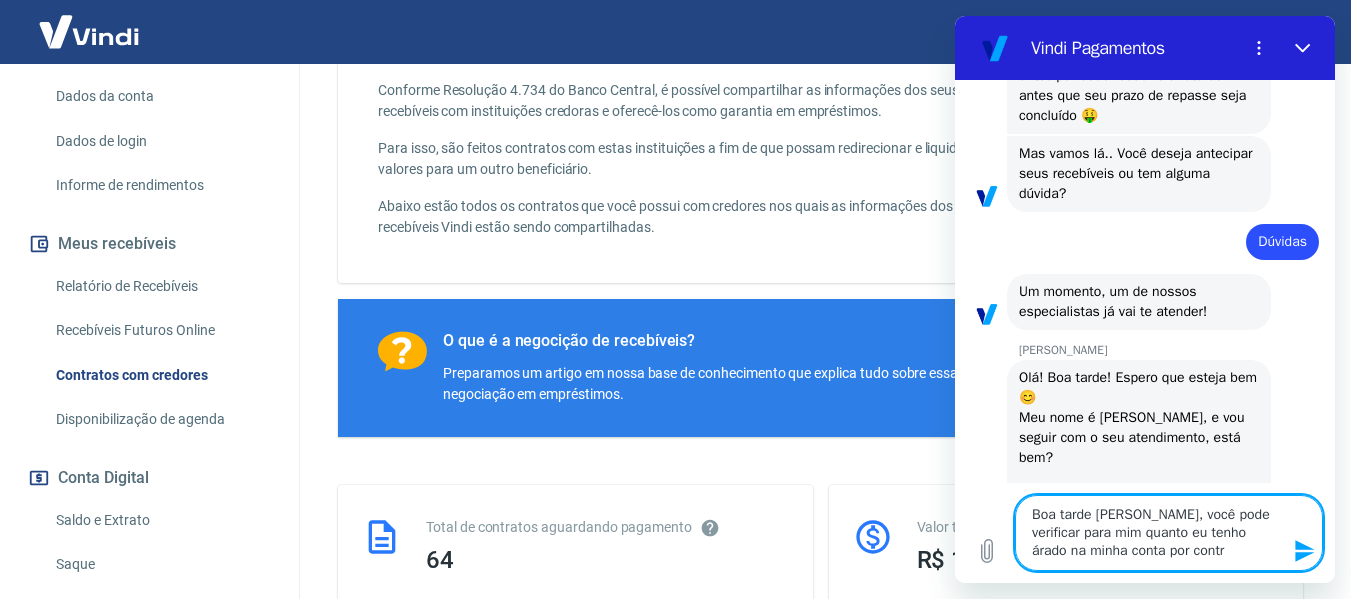 type 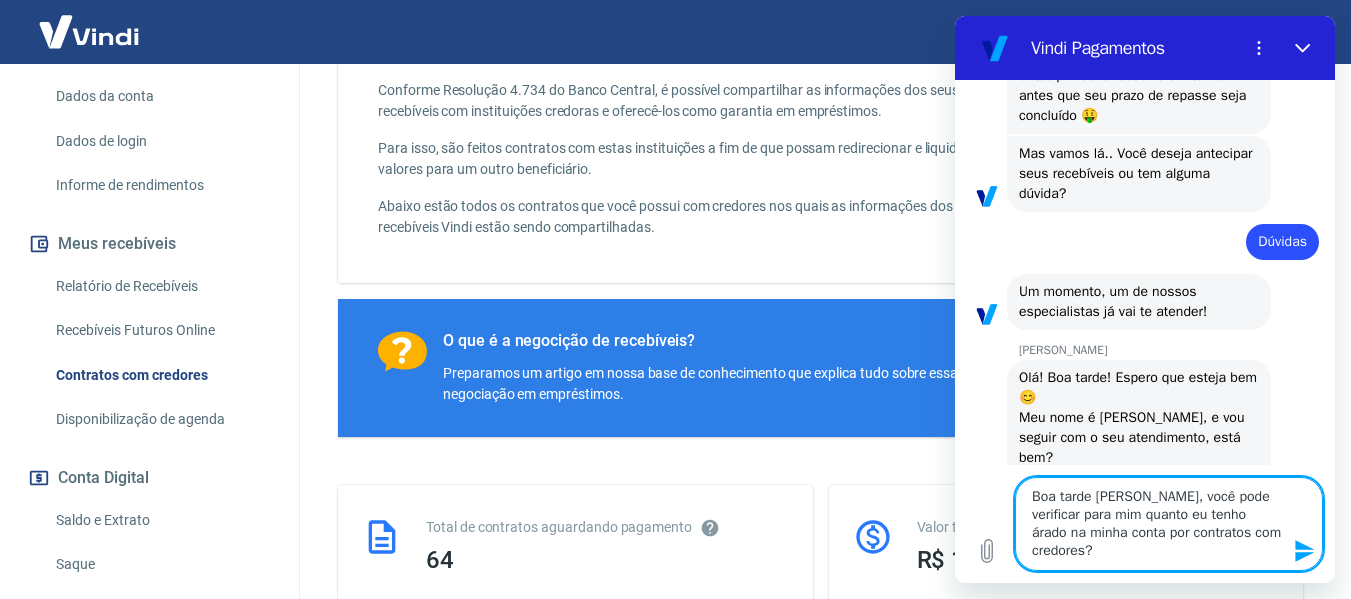 click on "Boa tarde [PERSON_NAME], você pode verificar para mim quanto eu tenho árado na minha conta por contratos com credores?" at bounding box center (1169, 524) 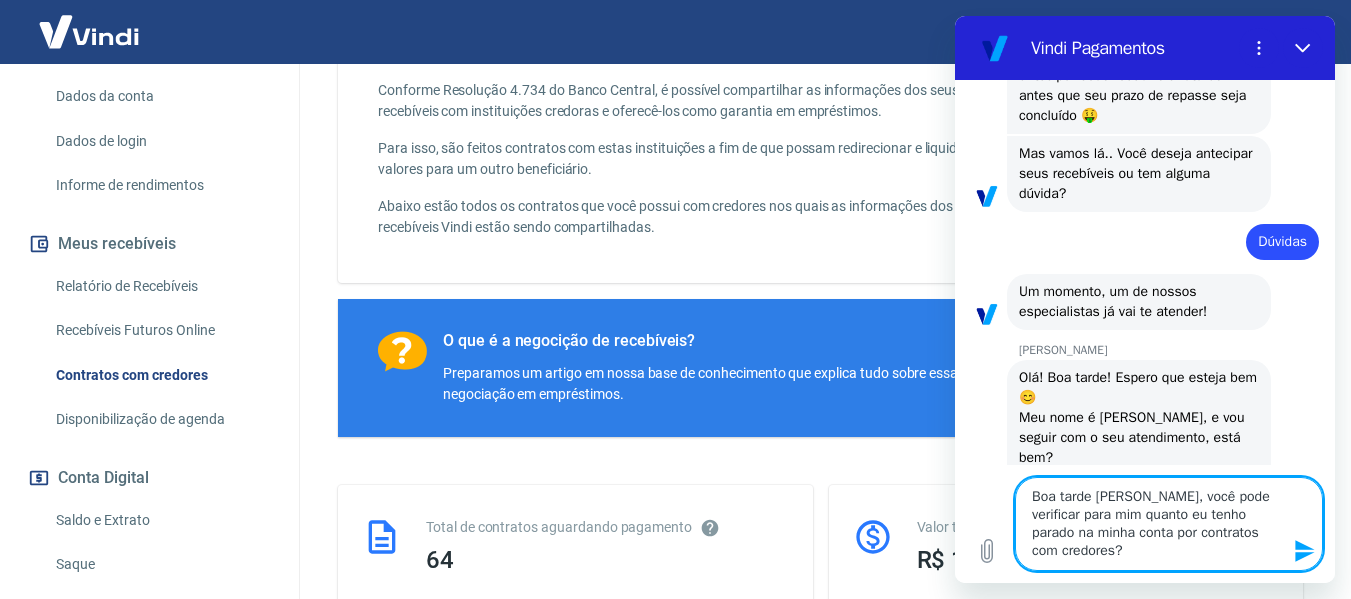 click on "Boa tarde [PERSON_NAME], você pode verificar para mim quanto eu tenho parado na minha conta por contratos com credores?" at bounding box center (1169, 524) 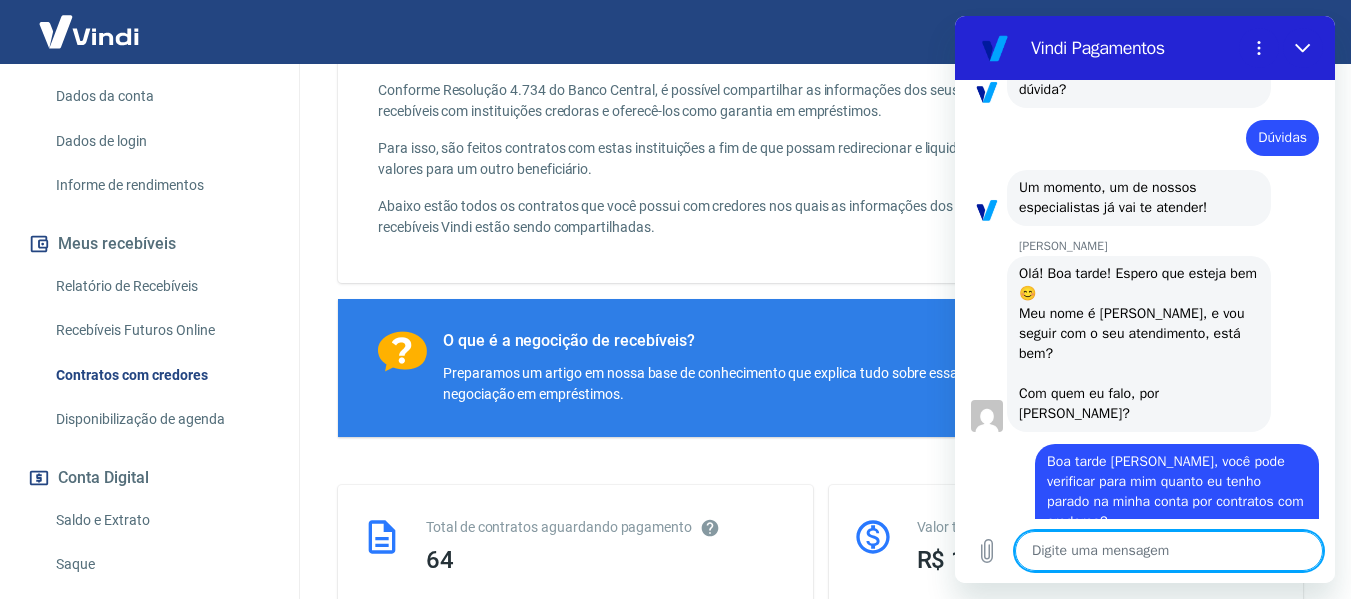scroll, scrollTop: 1216, scrollLeft: 0, axis: vertical 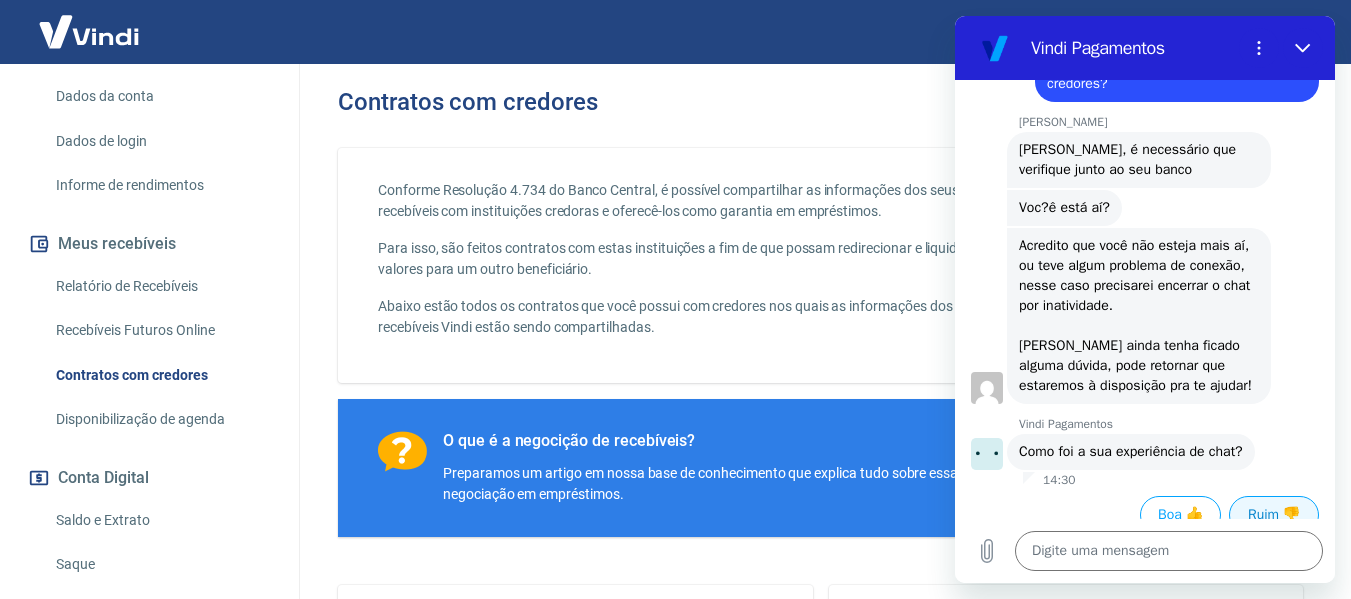 click on "Ruim 👎" at bounding box center (1274, 515) 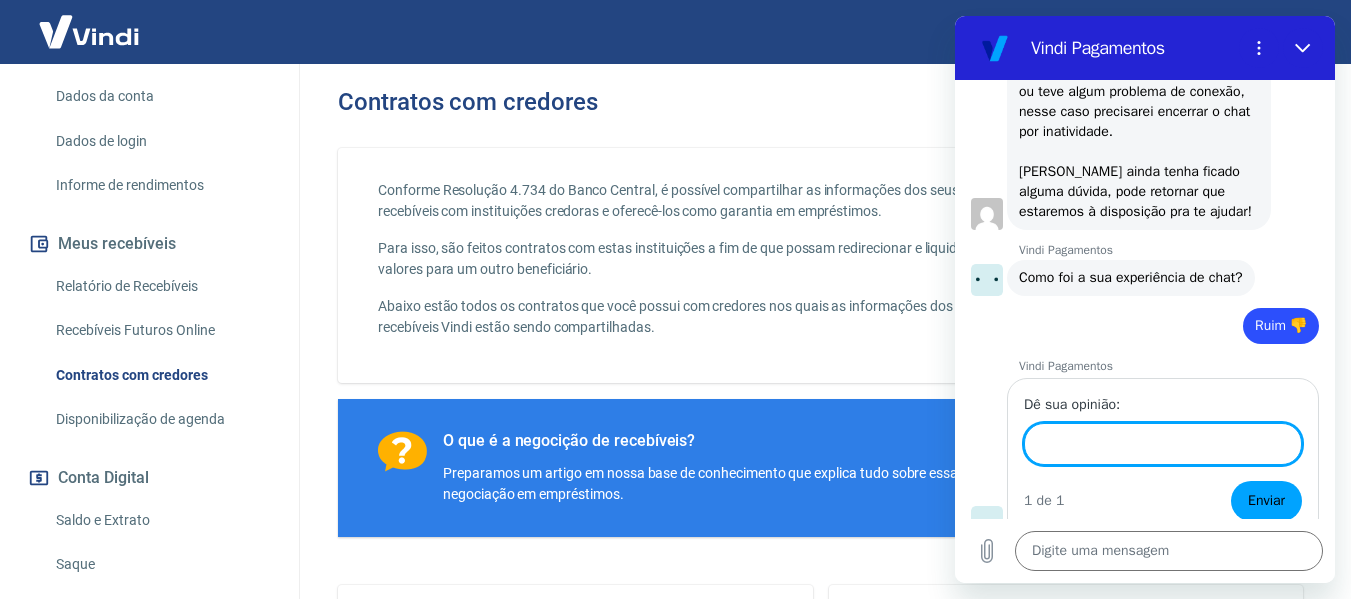 scroll, scrollTop: 1822, scrollLeft: 0, axis: vertical 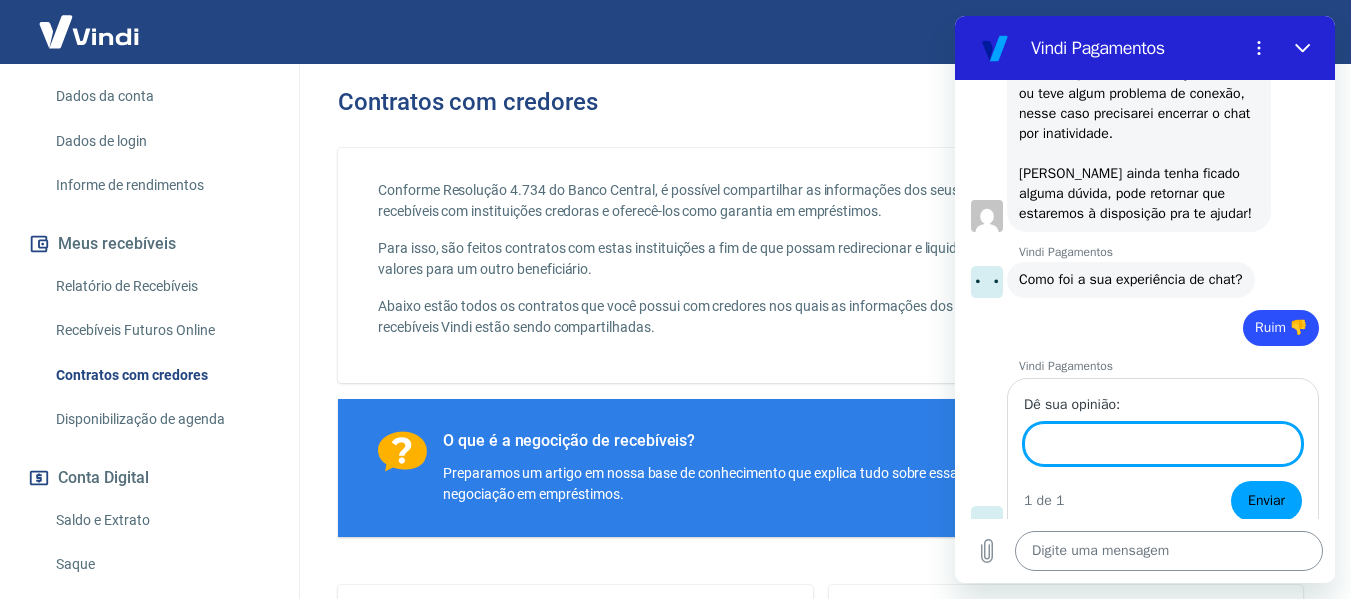 click at bounding box center (1169, 551) 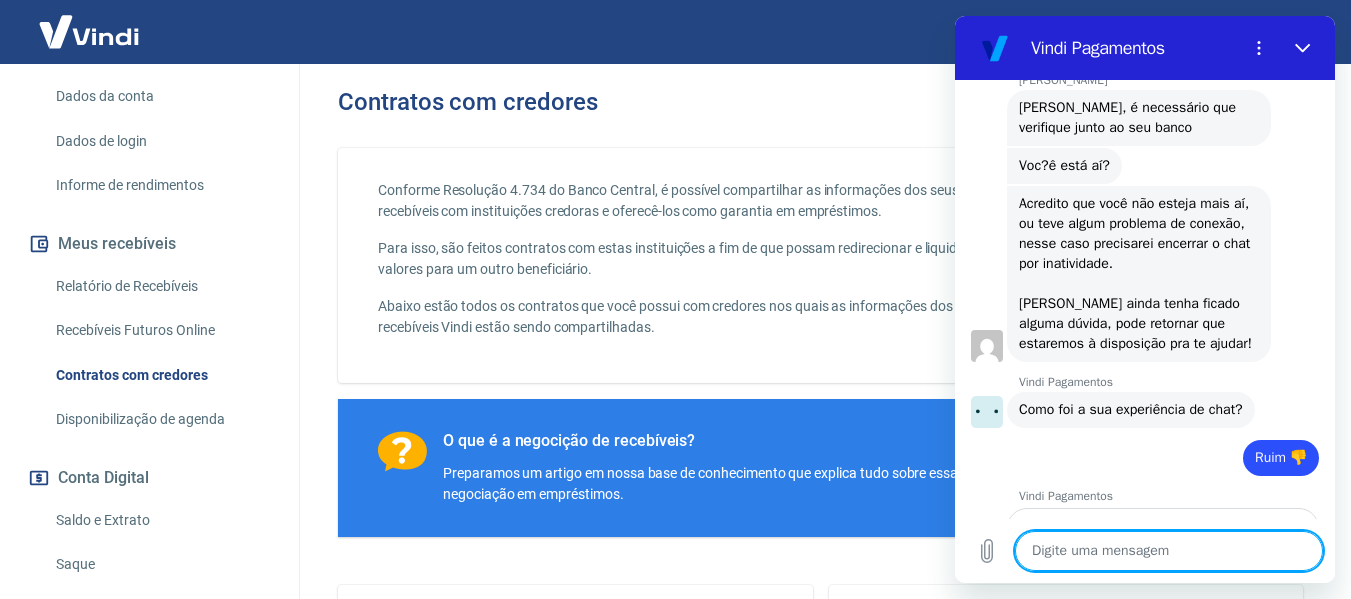 scroll, scrollTop: 1592, scrollLeft: 0, axis: vertical 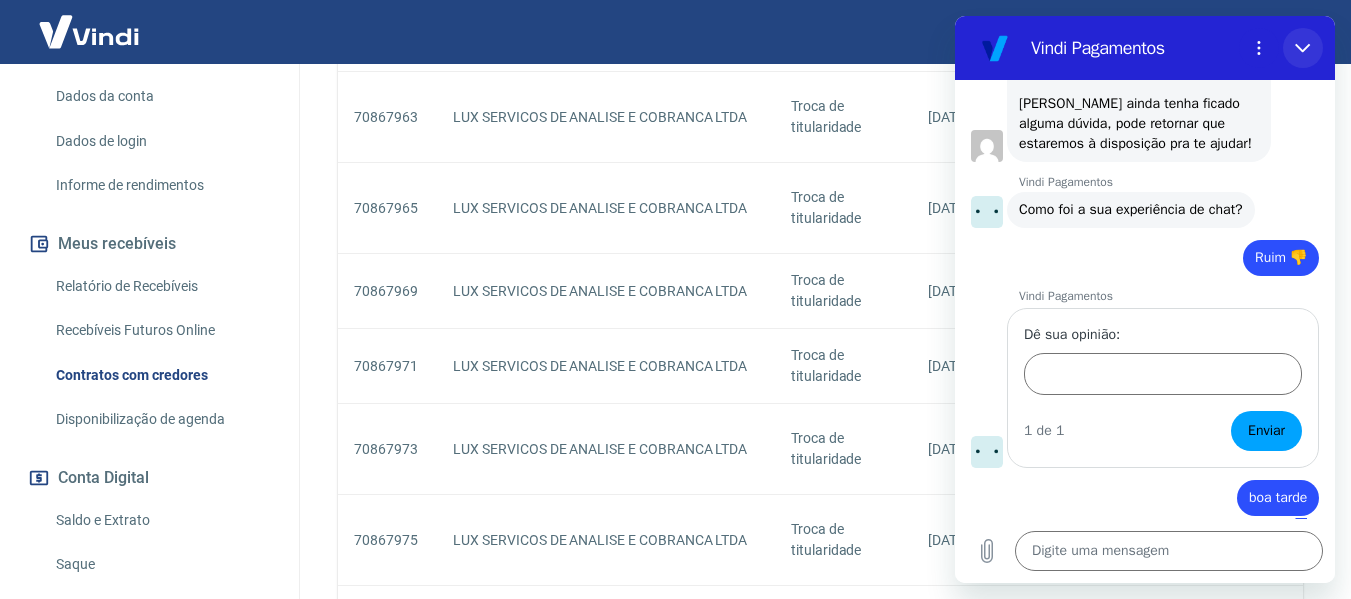 drag, startPoint x: 1306, startPoint y: 48, endPoint x: 1825, endPoint y: 204, distance: 541.9382 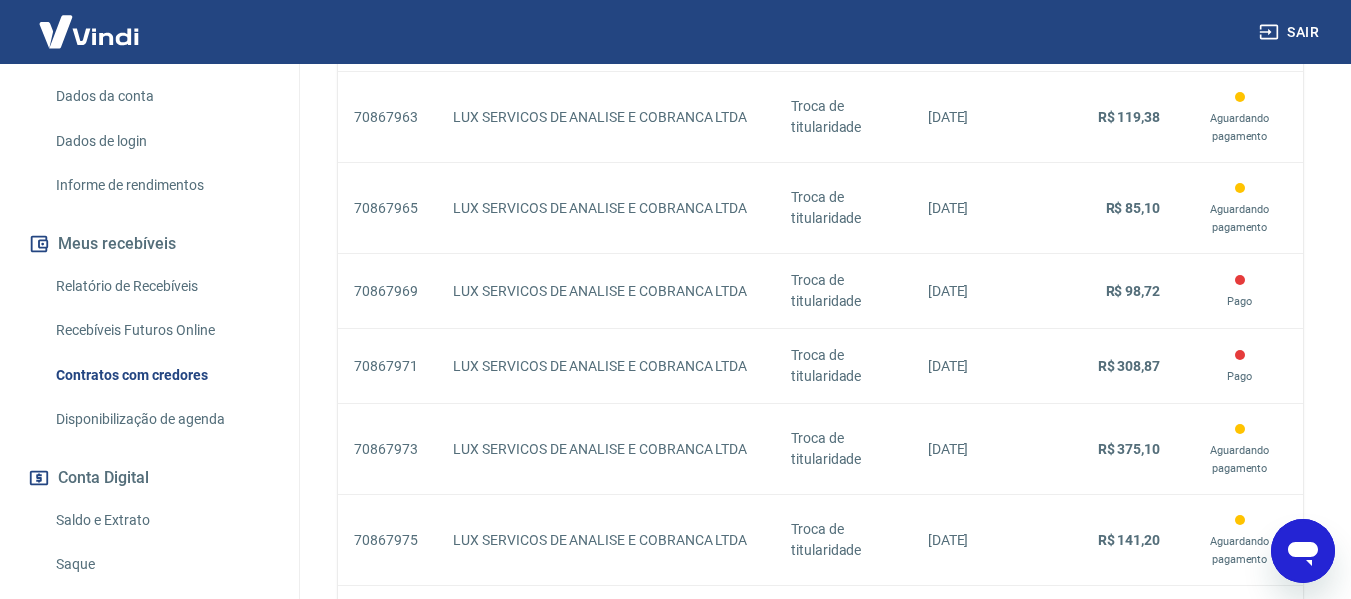 click 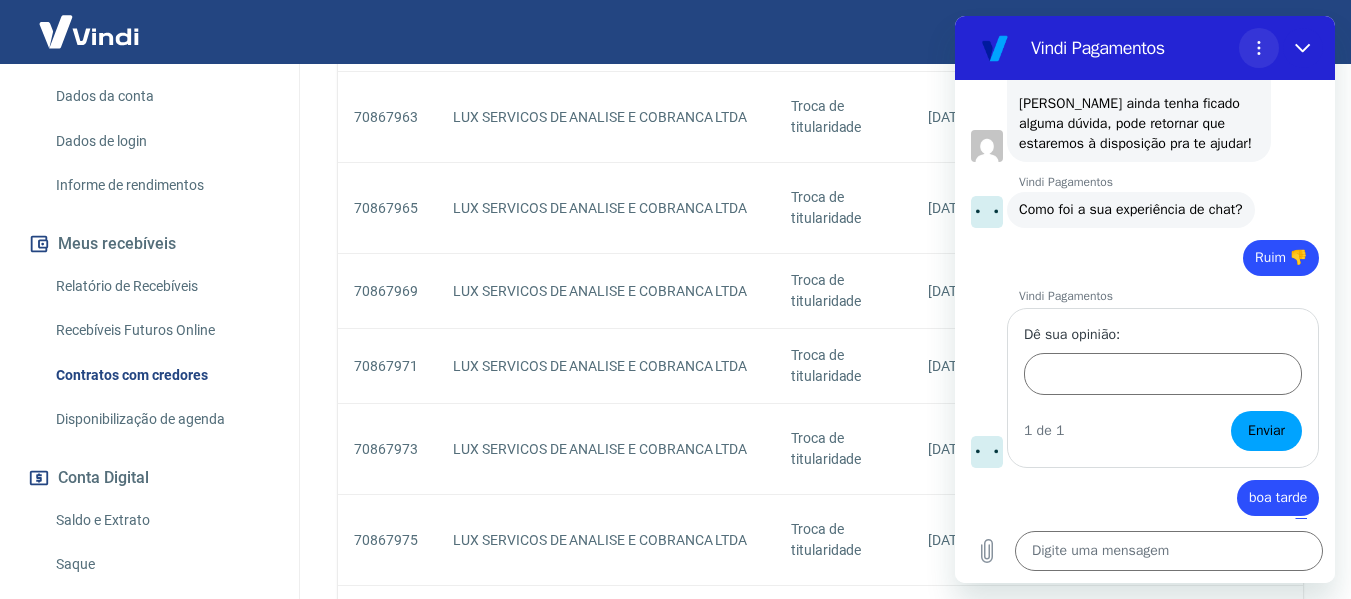 click at bounding box center (1259, 48) 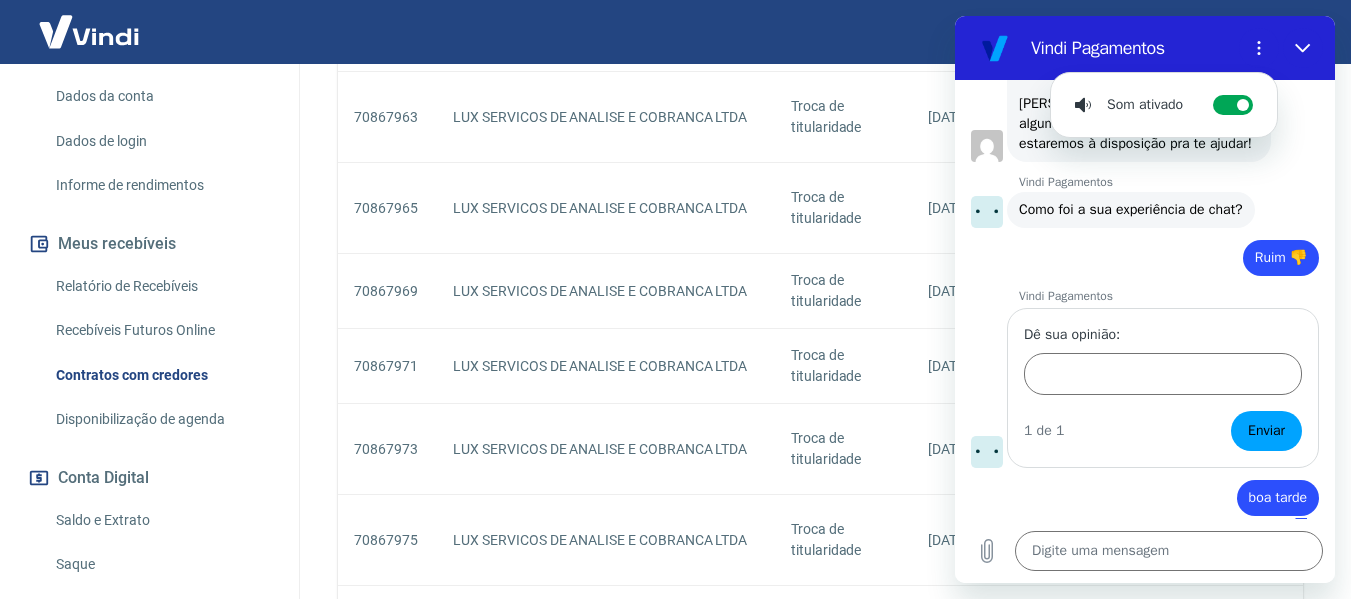 click on "Vindi Pagamentos" at bounding box center [1099, 48] 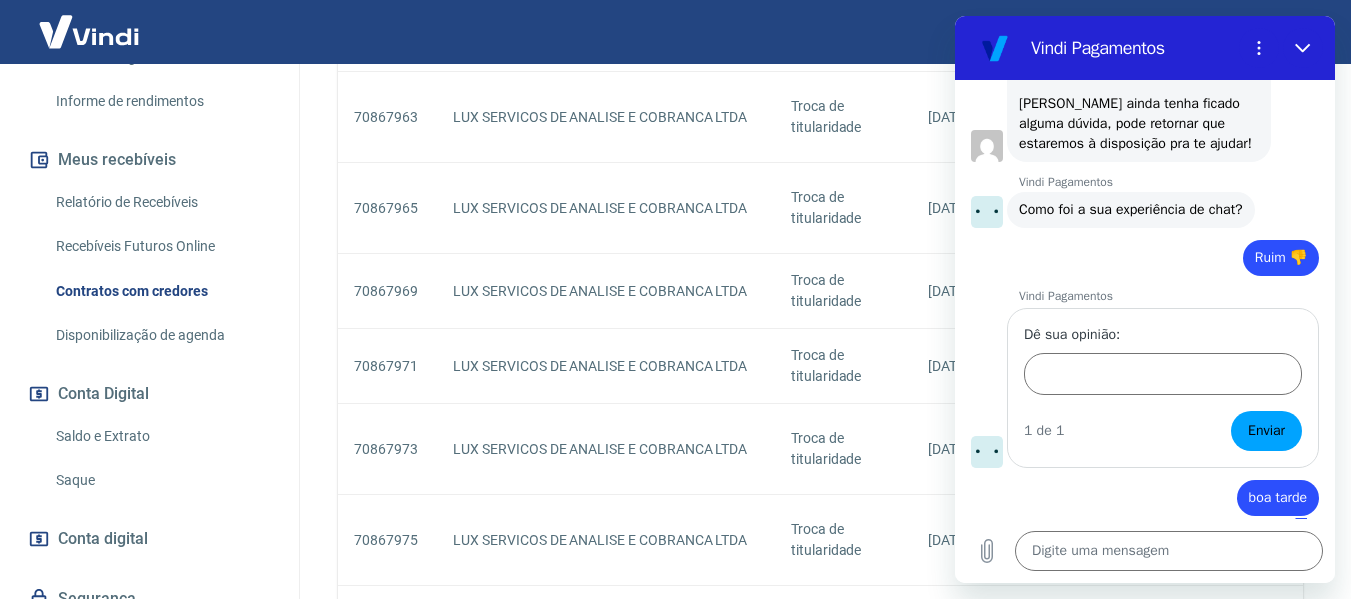 scroll, scrollTop: 466, scrollLeft: 0, axis: vertical 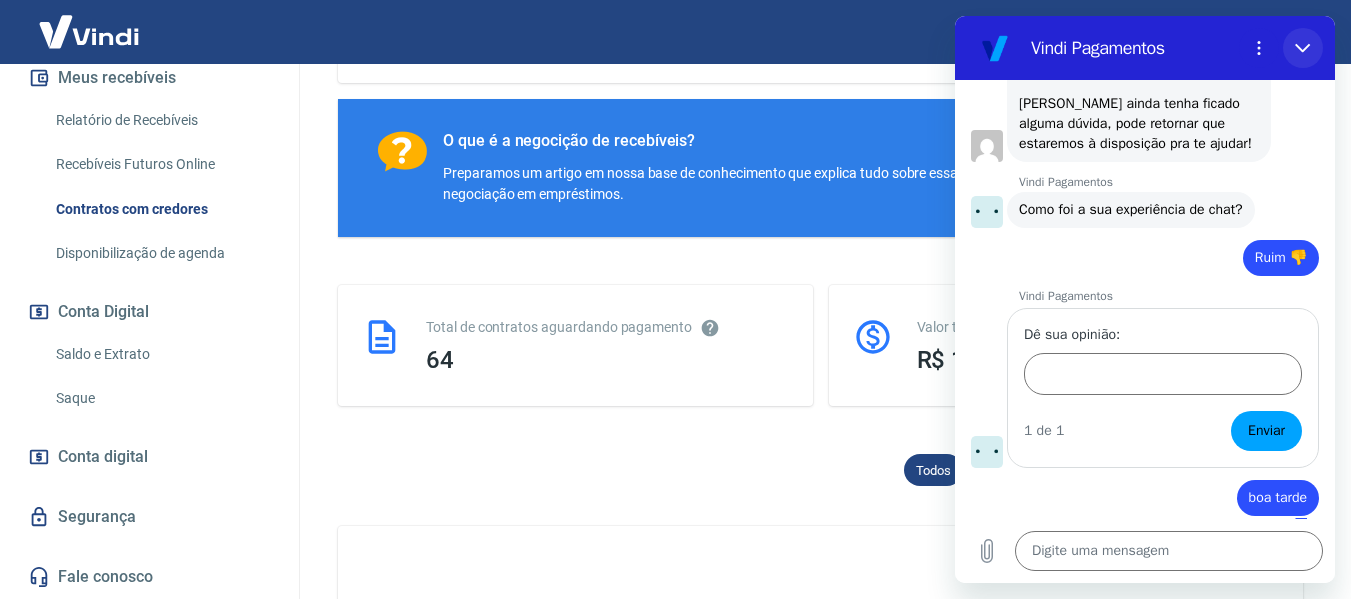 drag, startPoint x: 1302, startPoint y: 47, endPoint x: 2129, endPoint y: 358, distance: 883.544 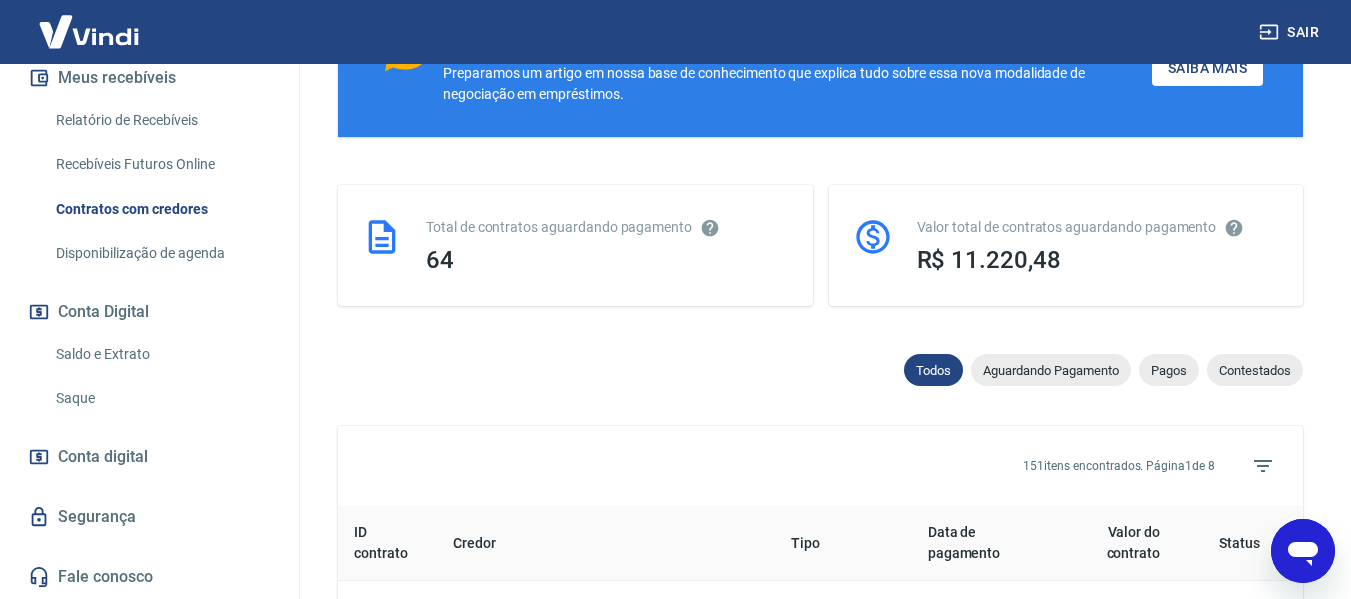 scroll, scrollTop: 399, scrollLeft: 0, axis: vertical 